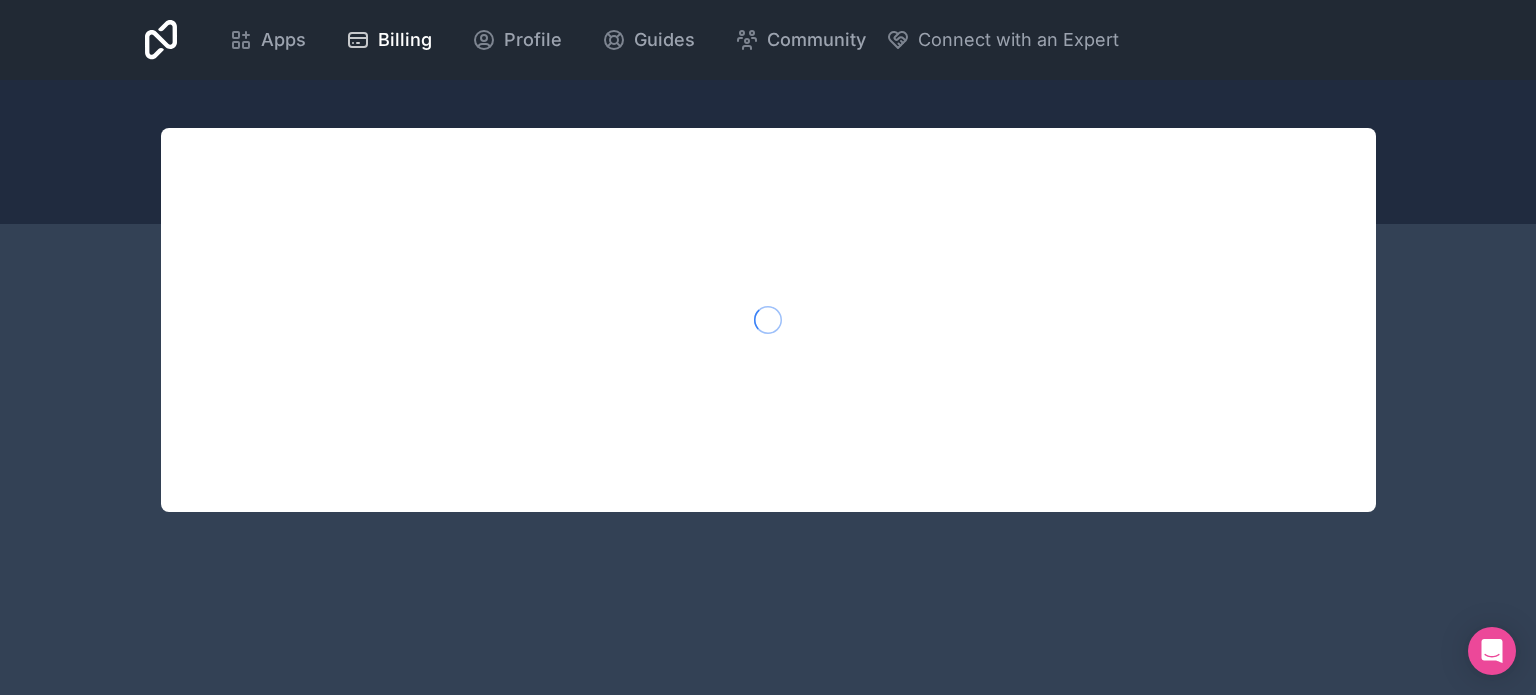 scroll, scrollTop: 0, scrollLeft: 0, axis: both 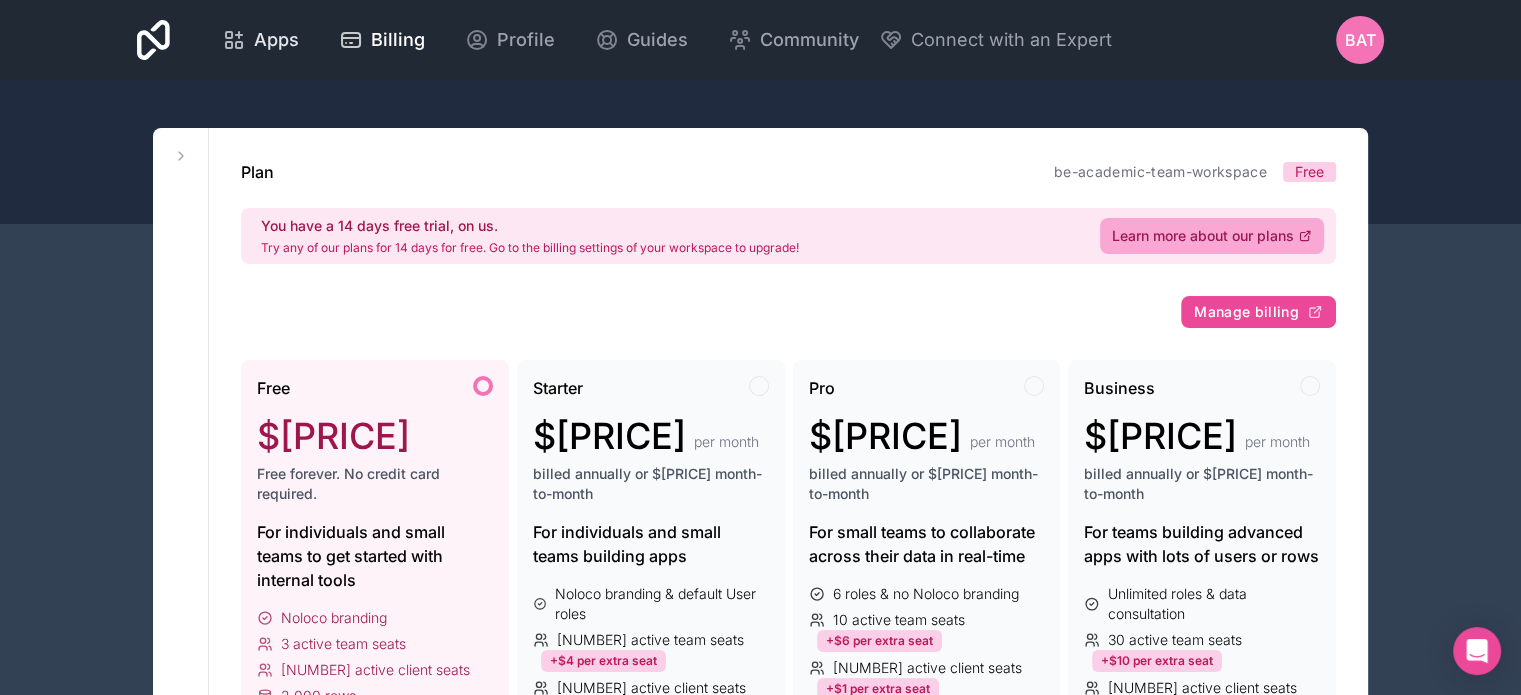 click on "Apps" at bounding box center (276, 40) 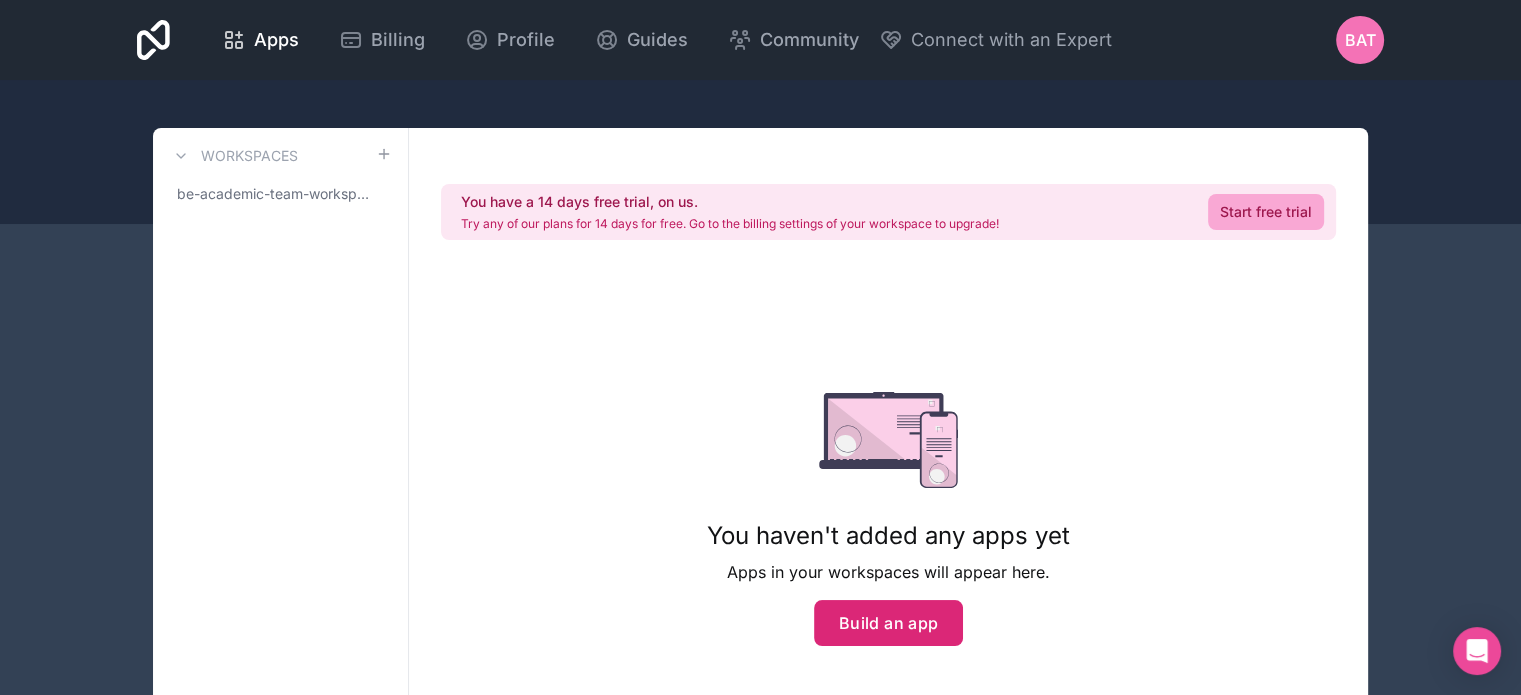 click on "Build an app" at bounding box center (889, 623) 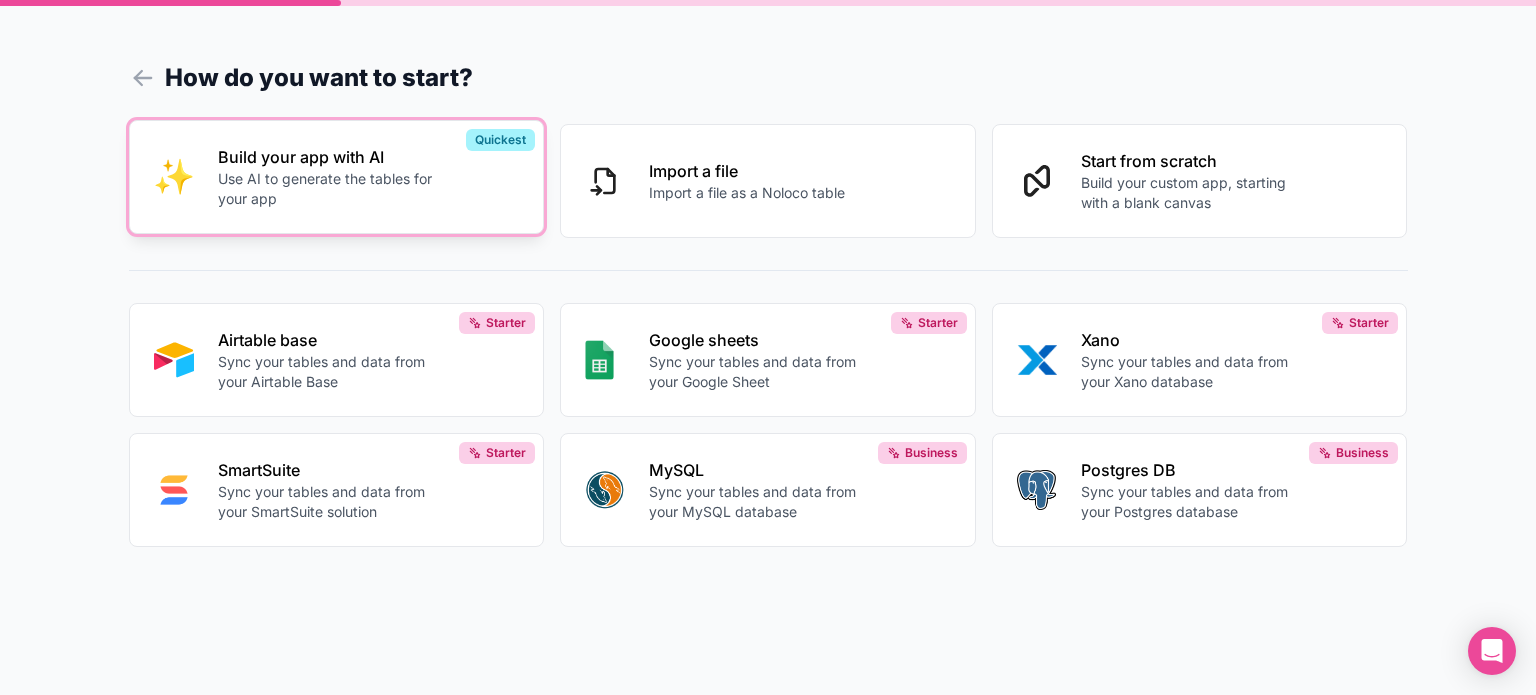 click on "Use AI to generate the tables for your app" at bounding box center (329, 189) 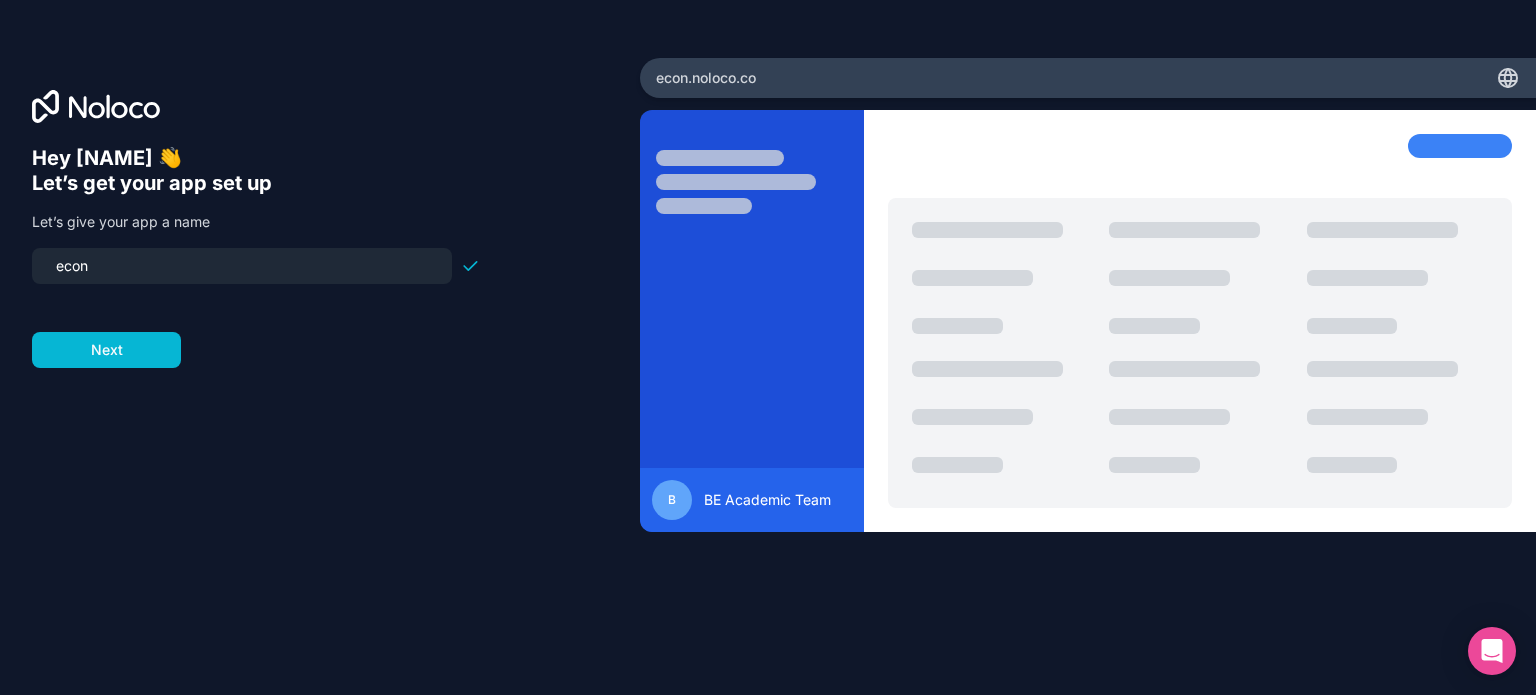 click on "econ" at bounding box center [242, 266] 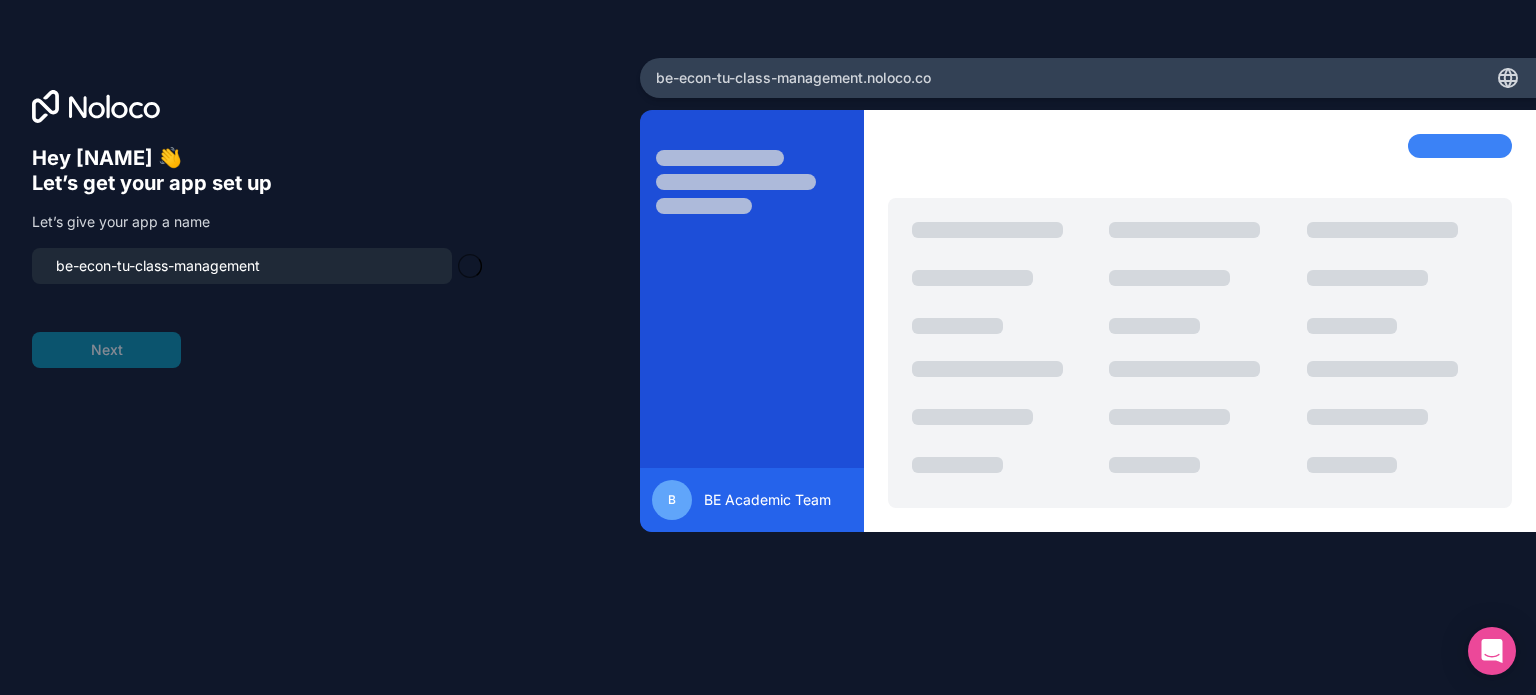 type on "be-econ-tu-class-management" 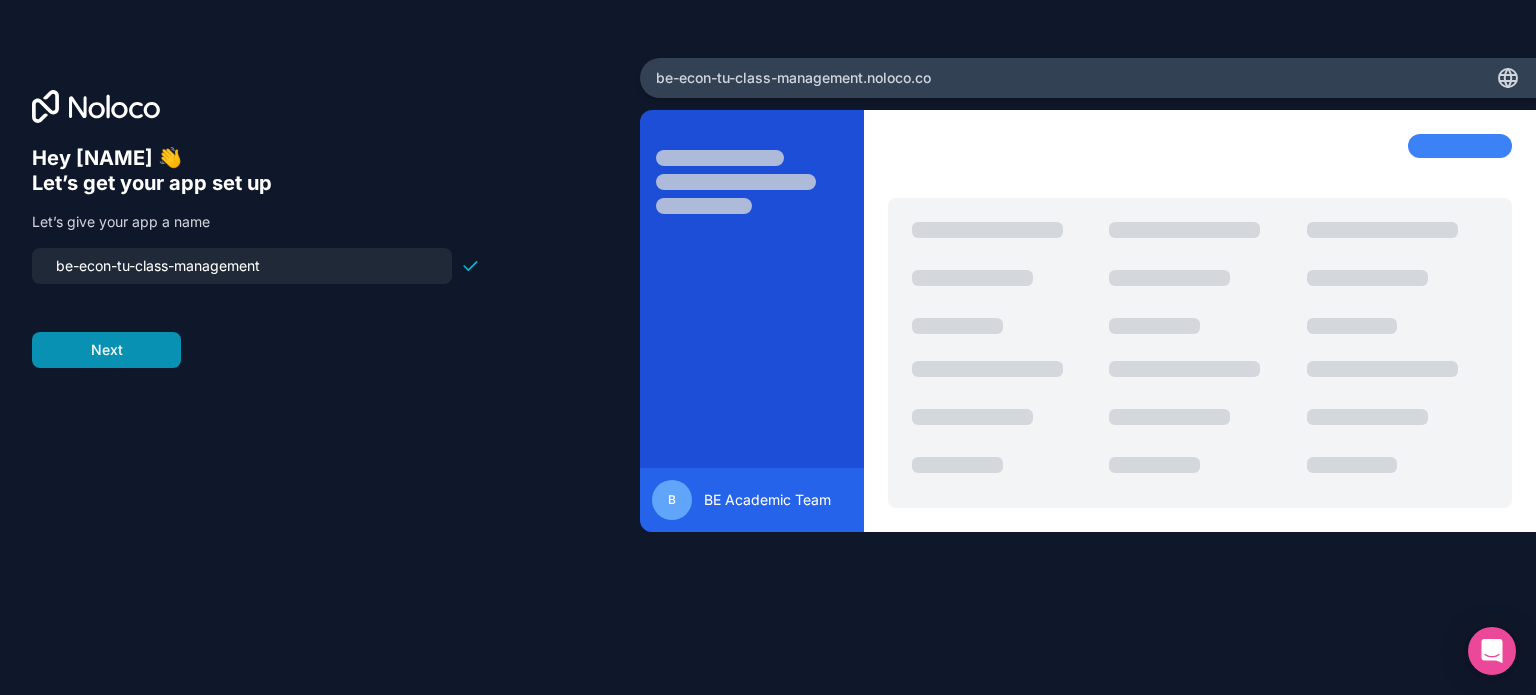 click on "Next" at bounding box center (106, 350) 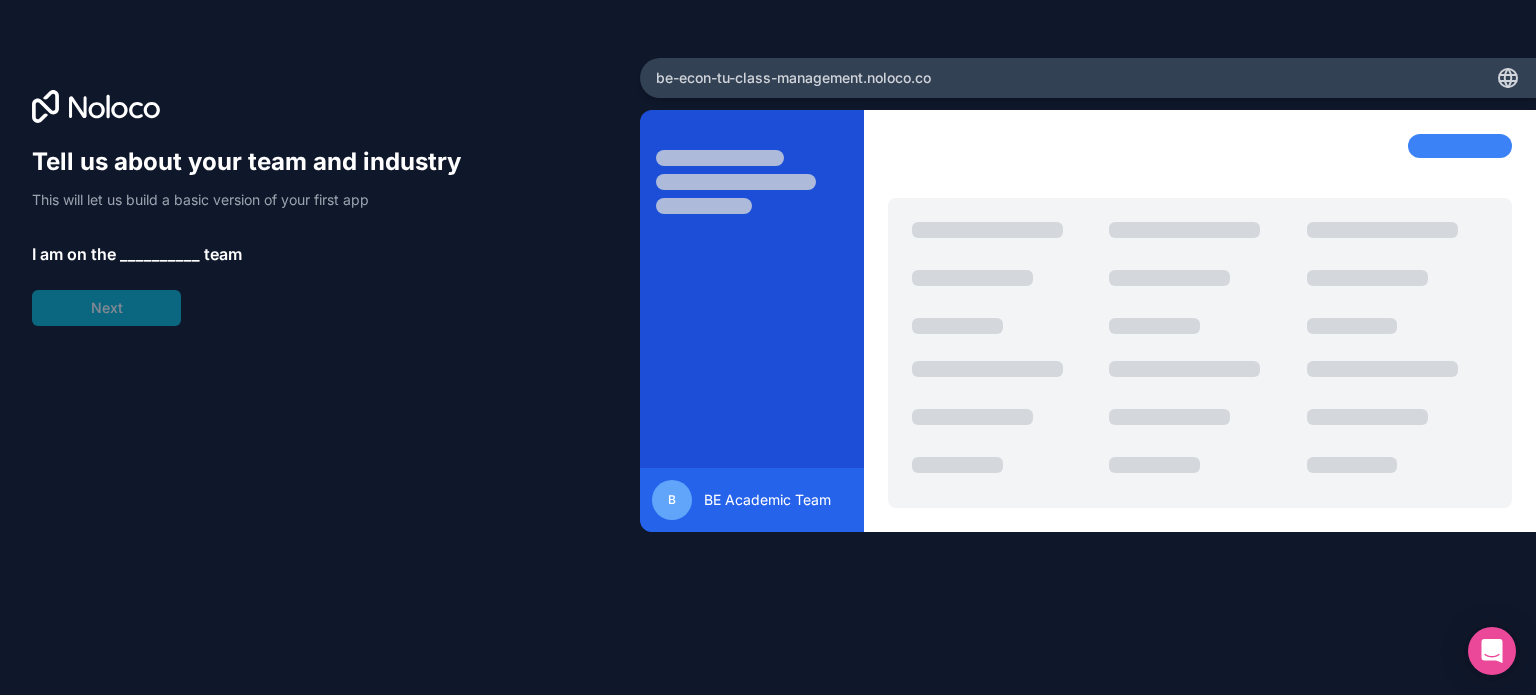 click 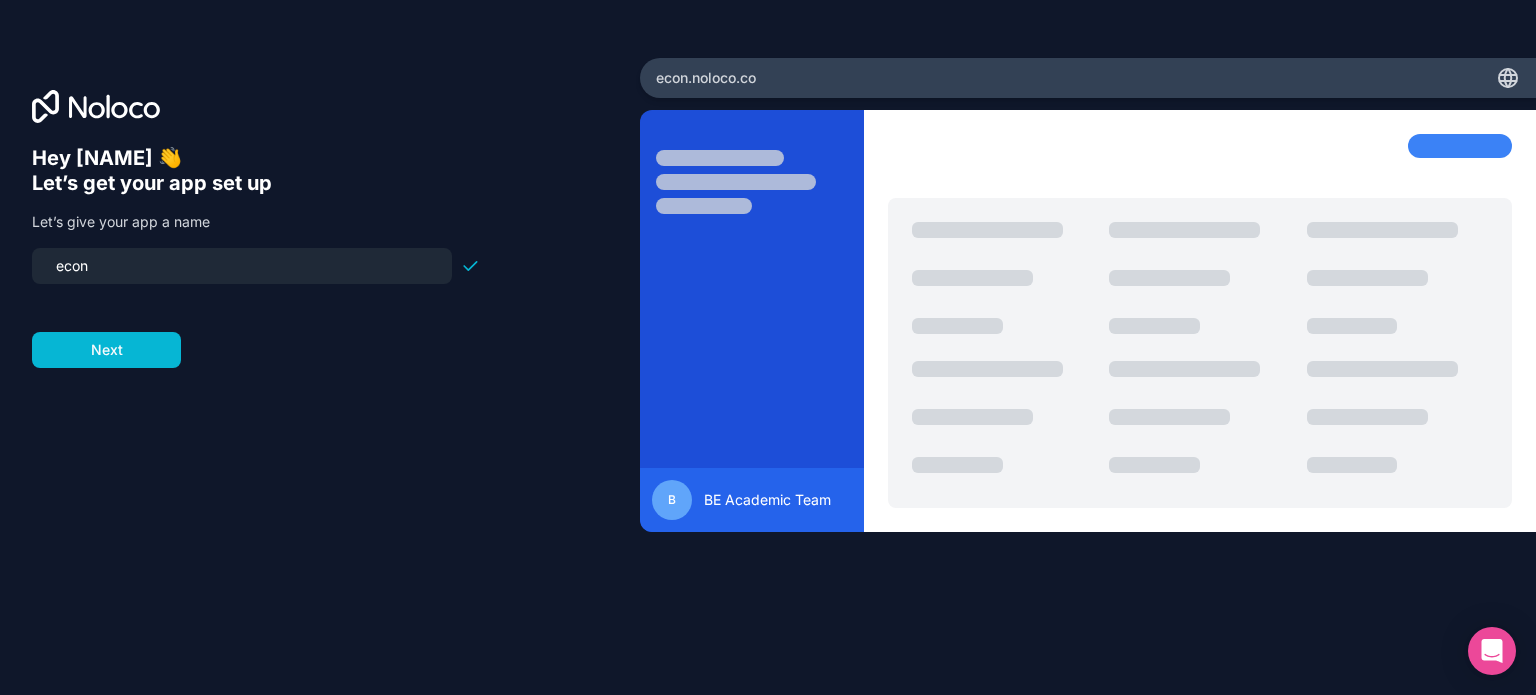 click on "econ" at bounding box center (242, 266) 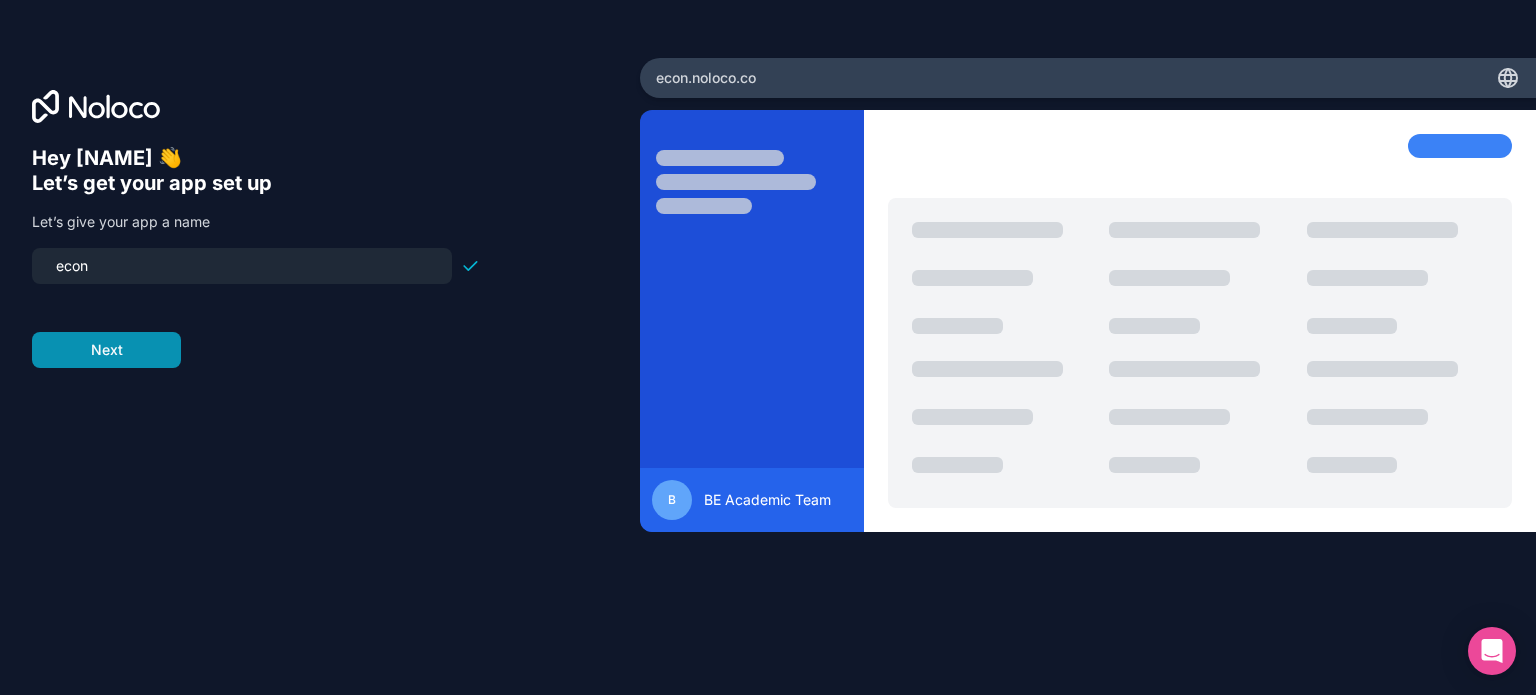 paste on "be-econ-class-management" 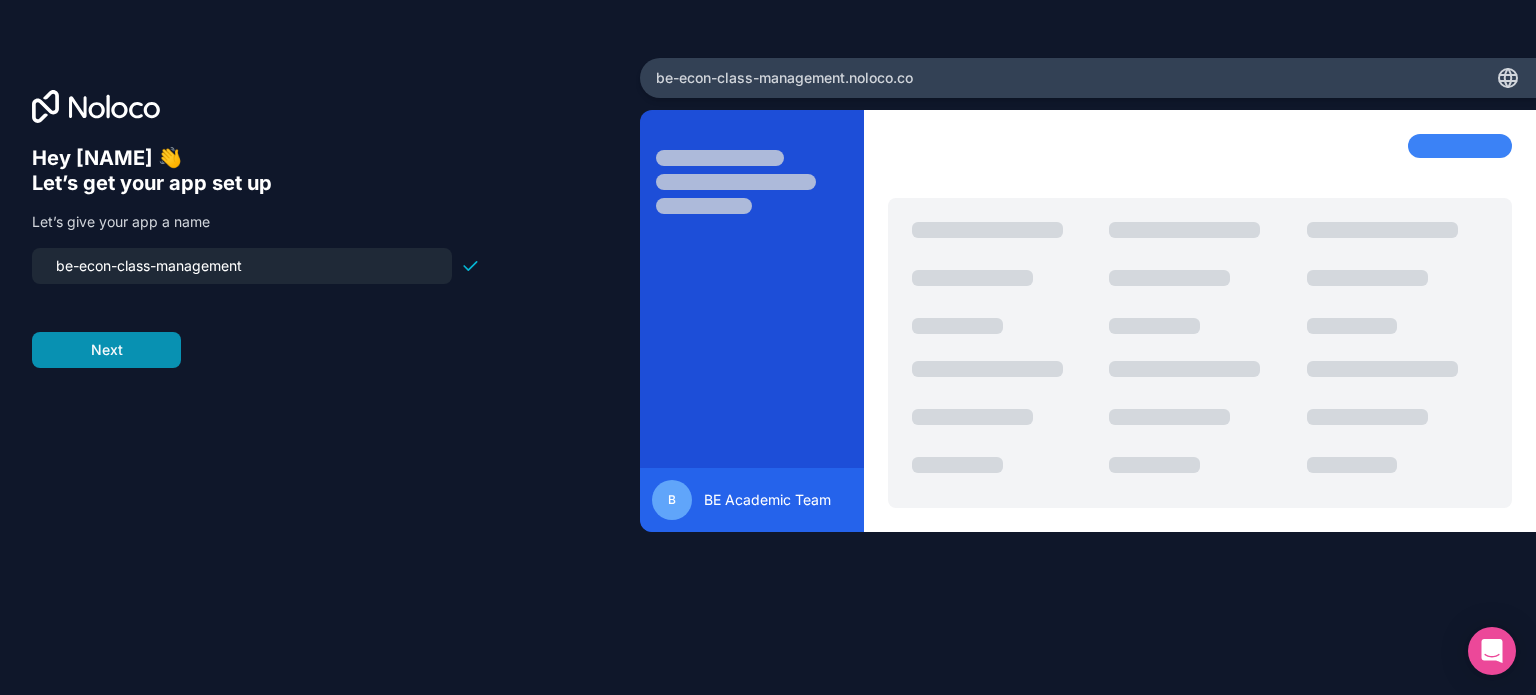 type on "be-econ-class-management" 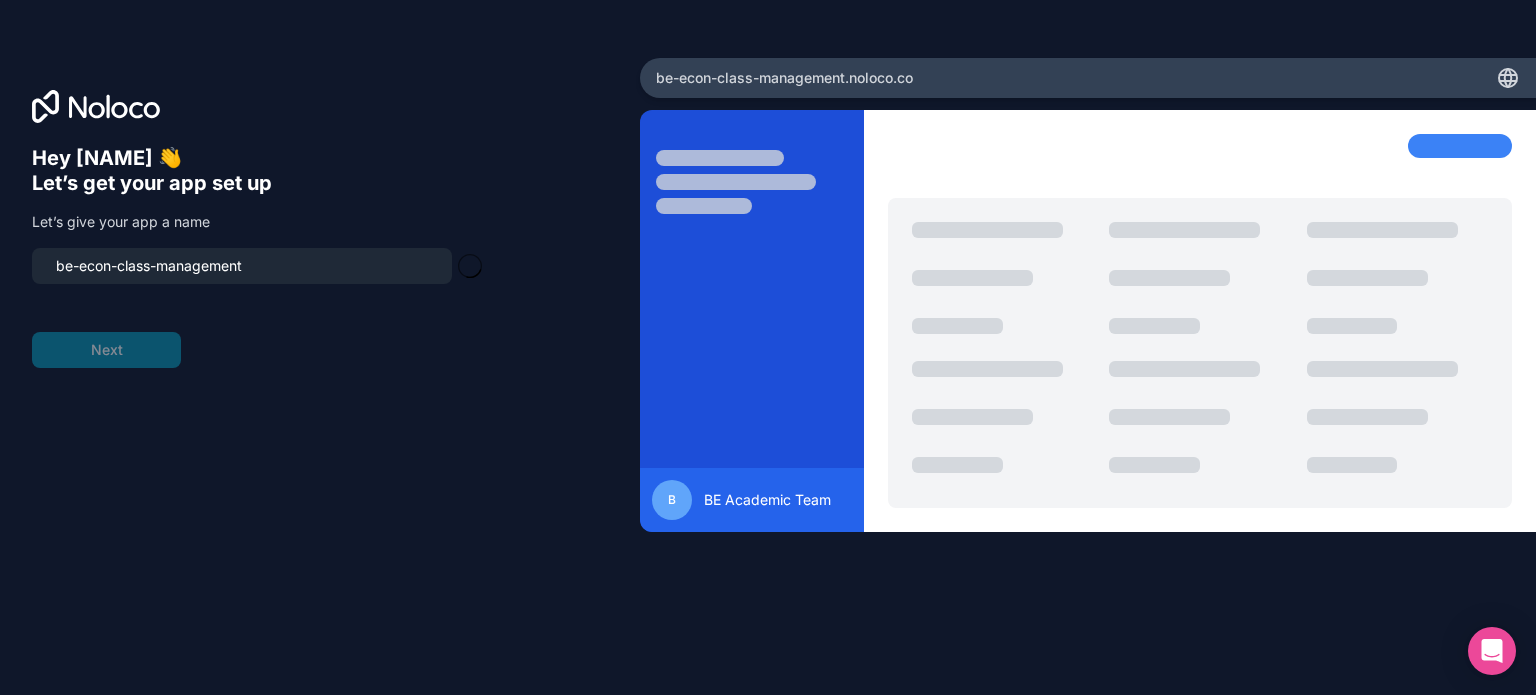 click on "be-econ-class-management Next" at bounding box center [256, 308] 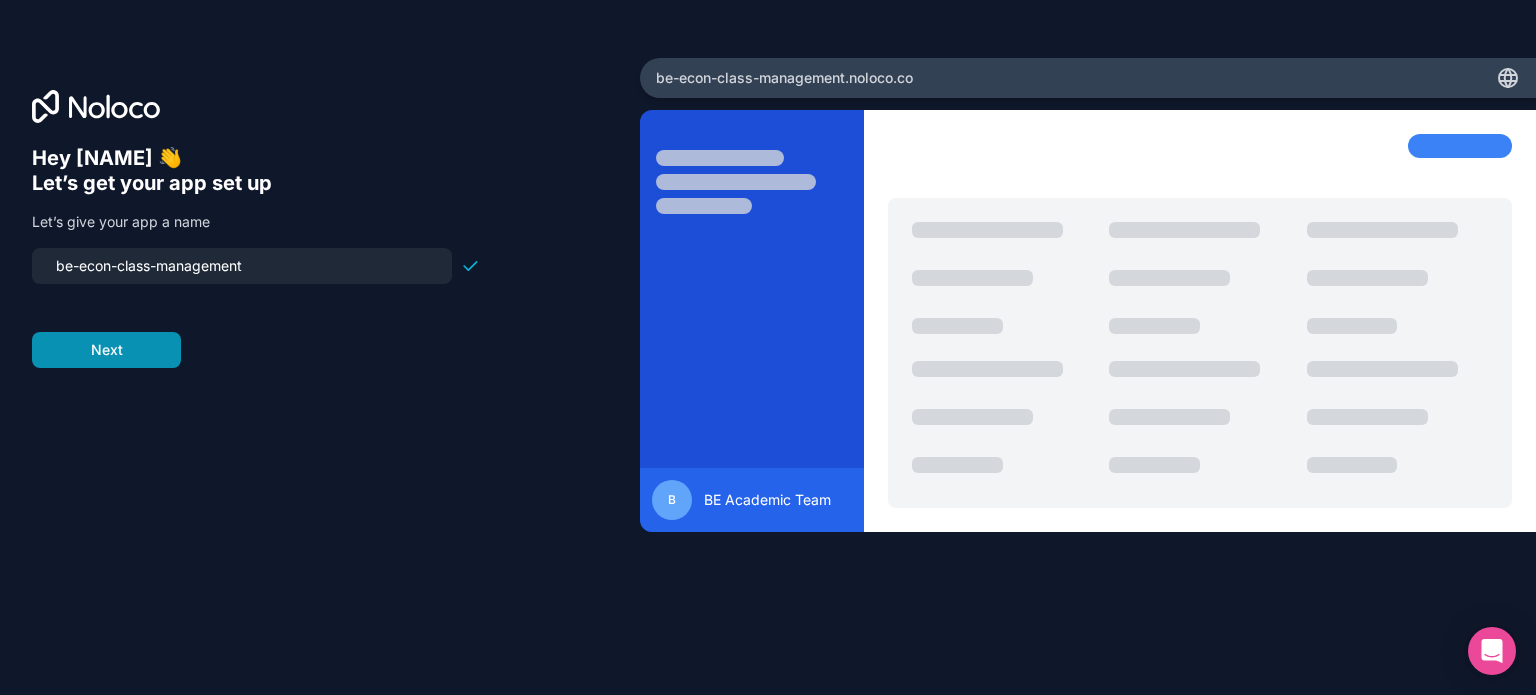 click on "Next" at bounding box center [106, 350] 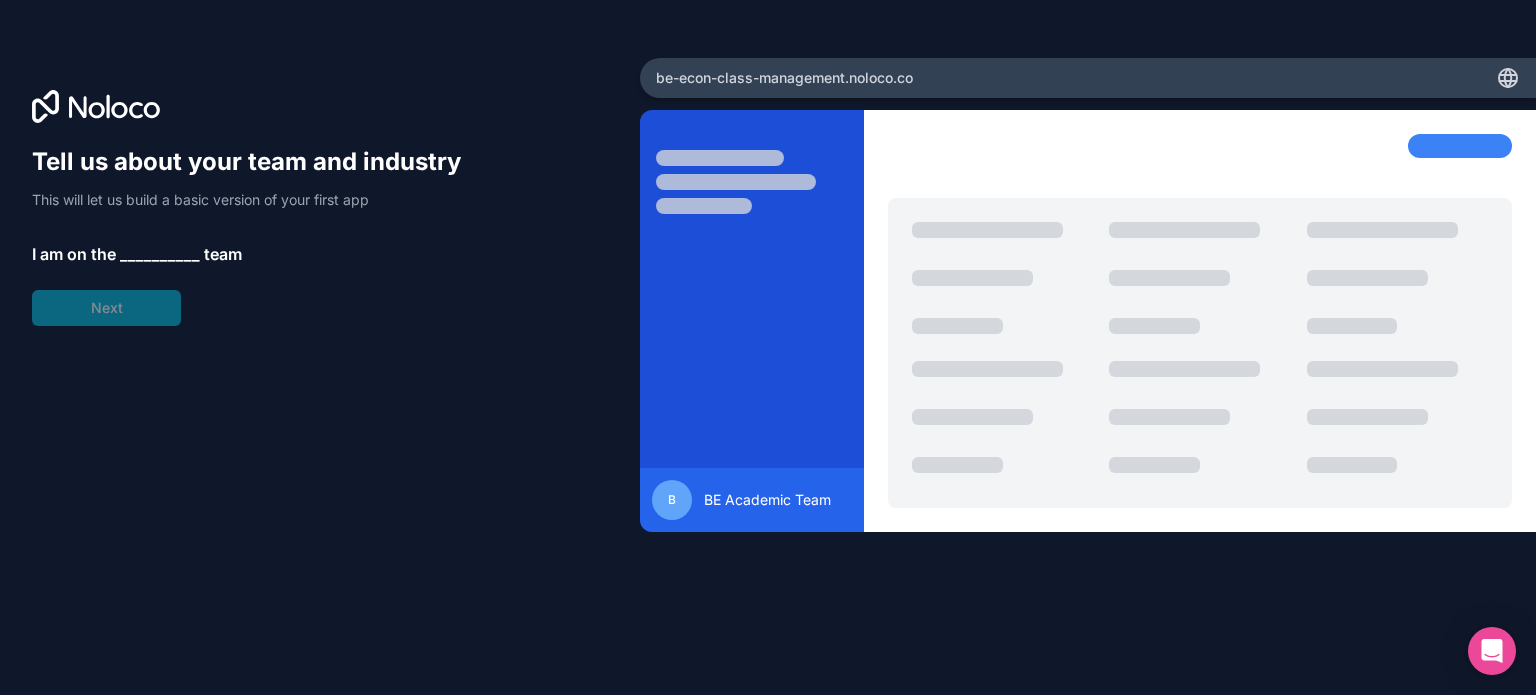 click on "Tell us about your team and industry This will let us build a basic version of your first app I am on the  __________ team Next" at bounding box center [256, 236] 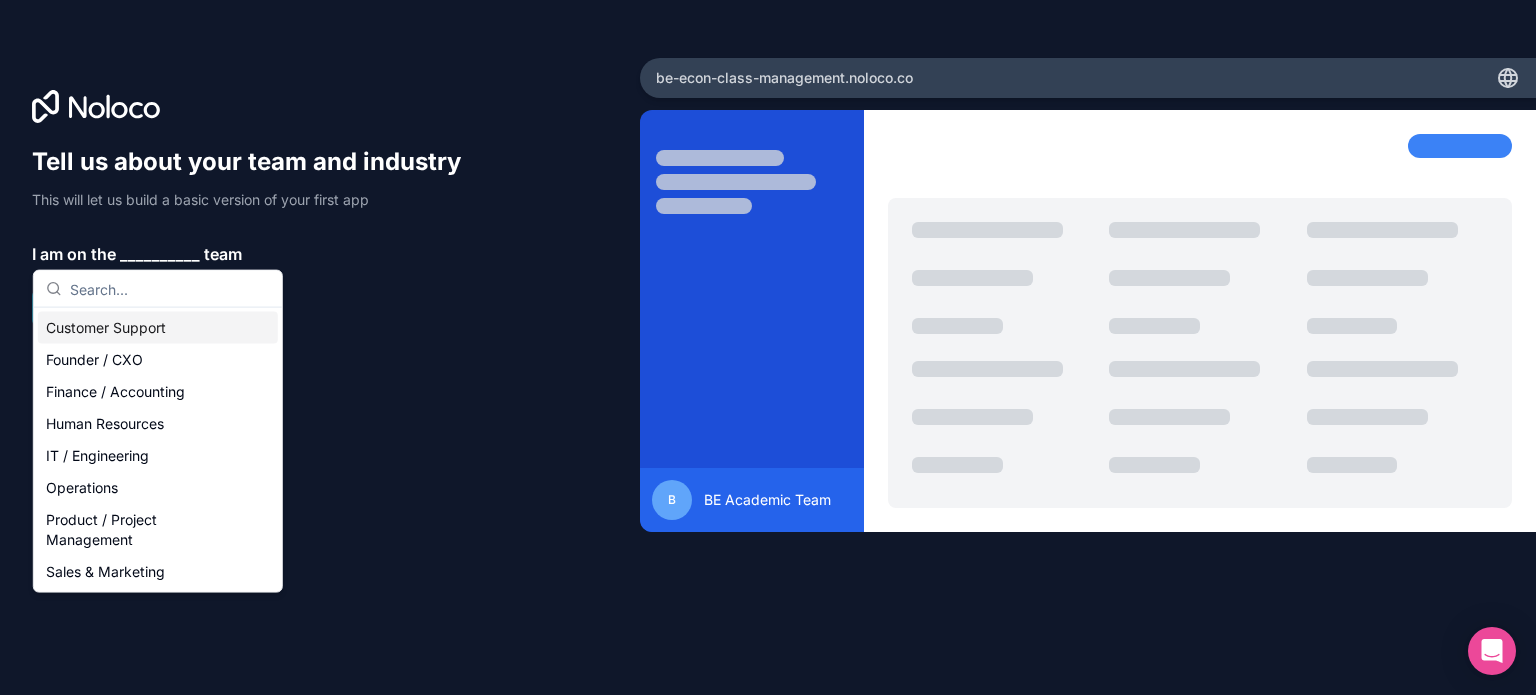 click at bounding box center [170, 289] 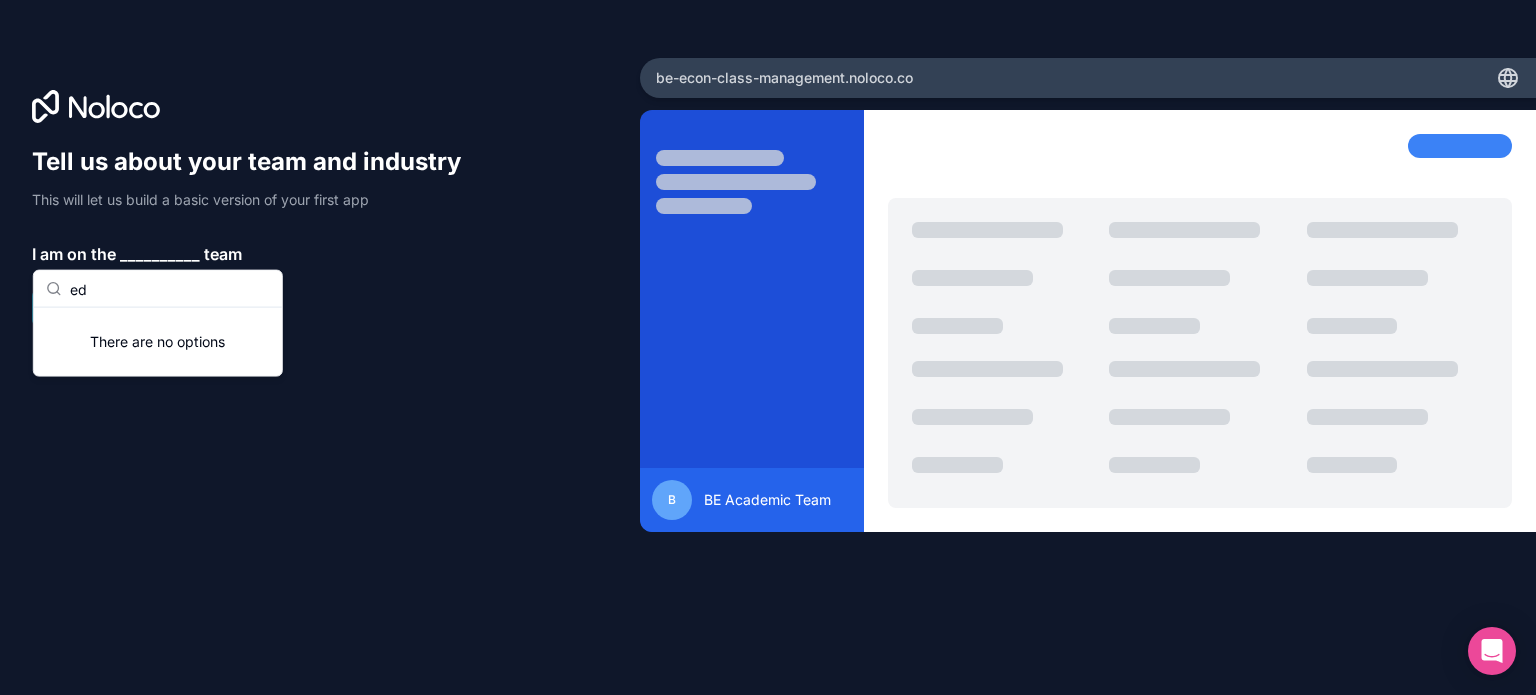 type on "e" 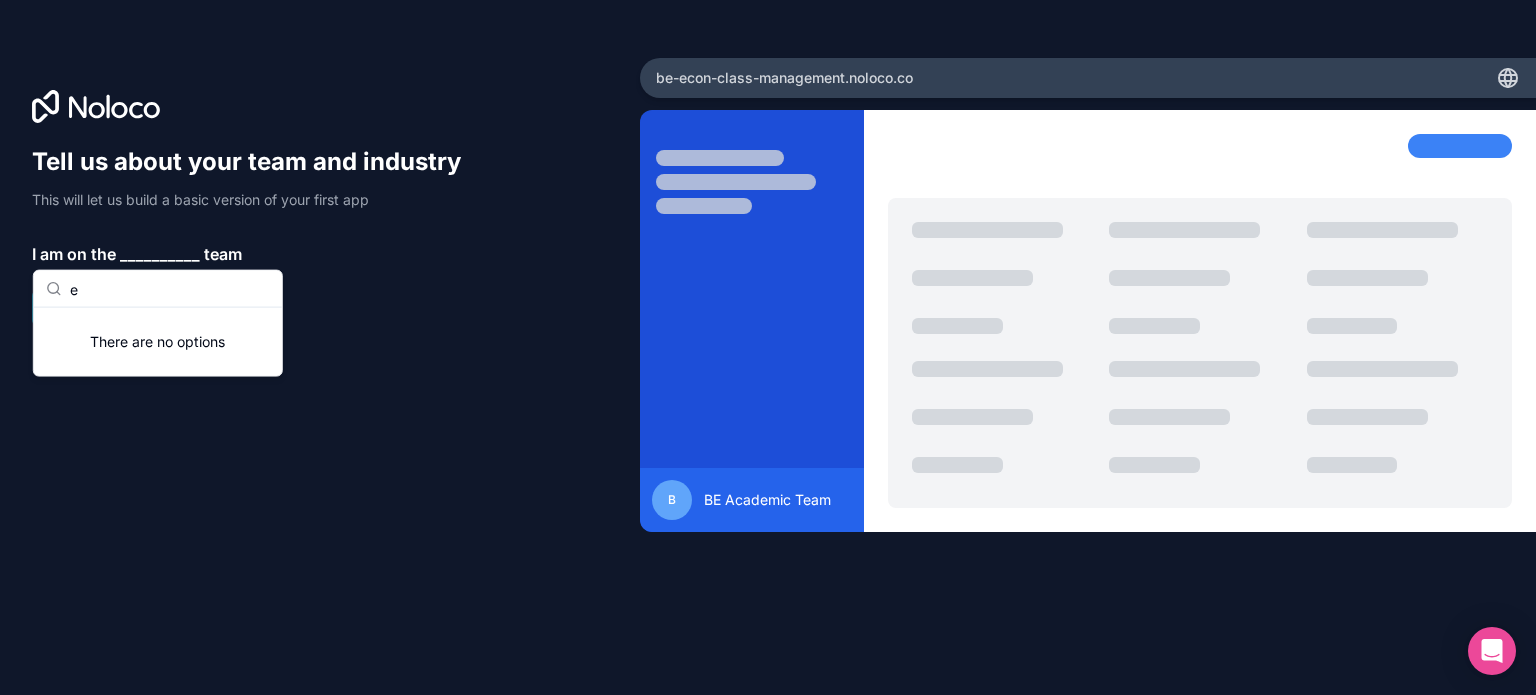 type 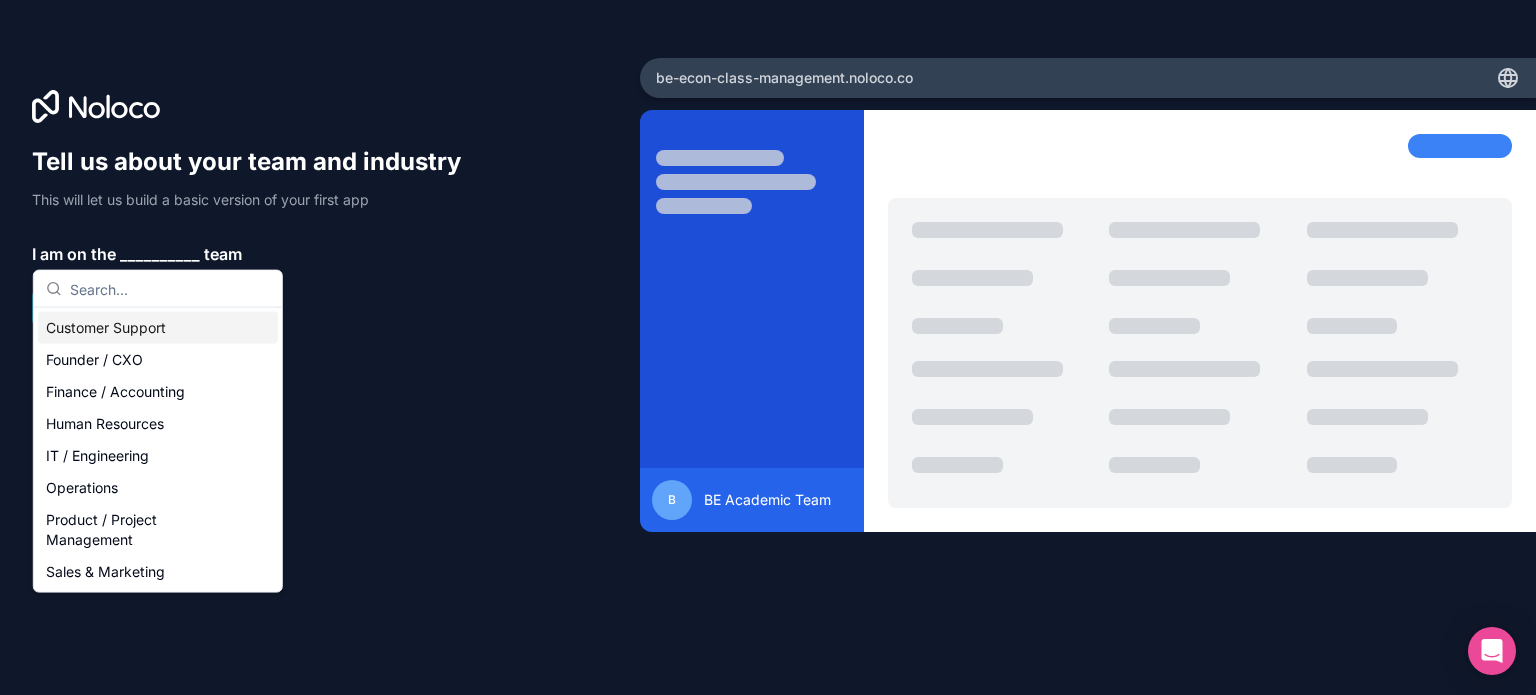 click on "Customer Support" at bounding box center [158, 328] 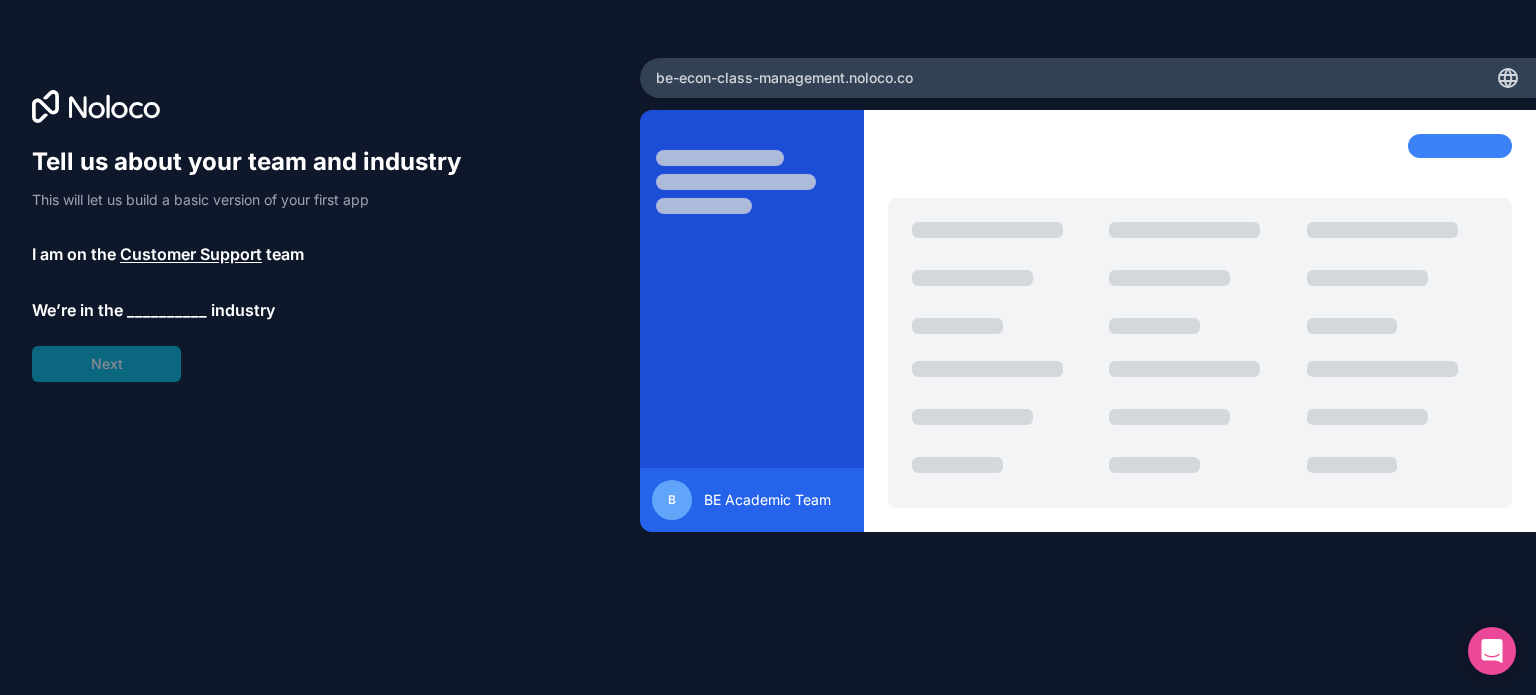 click on "Tell us about your team and industry This will let us build a basic version of your first app I am on the Customer Support team We’re in the [INDUSTRY] industry Next" at bounding box center (256, 264) 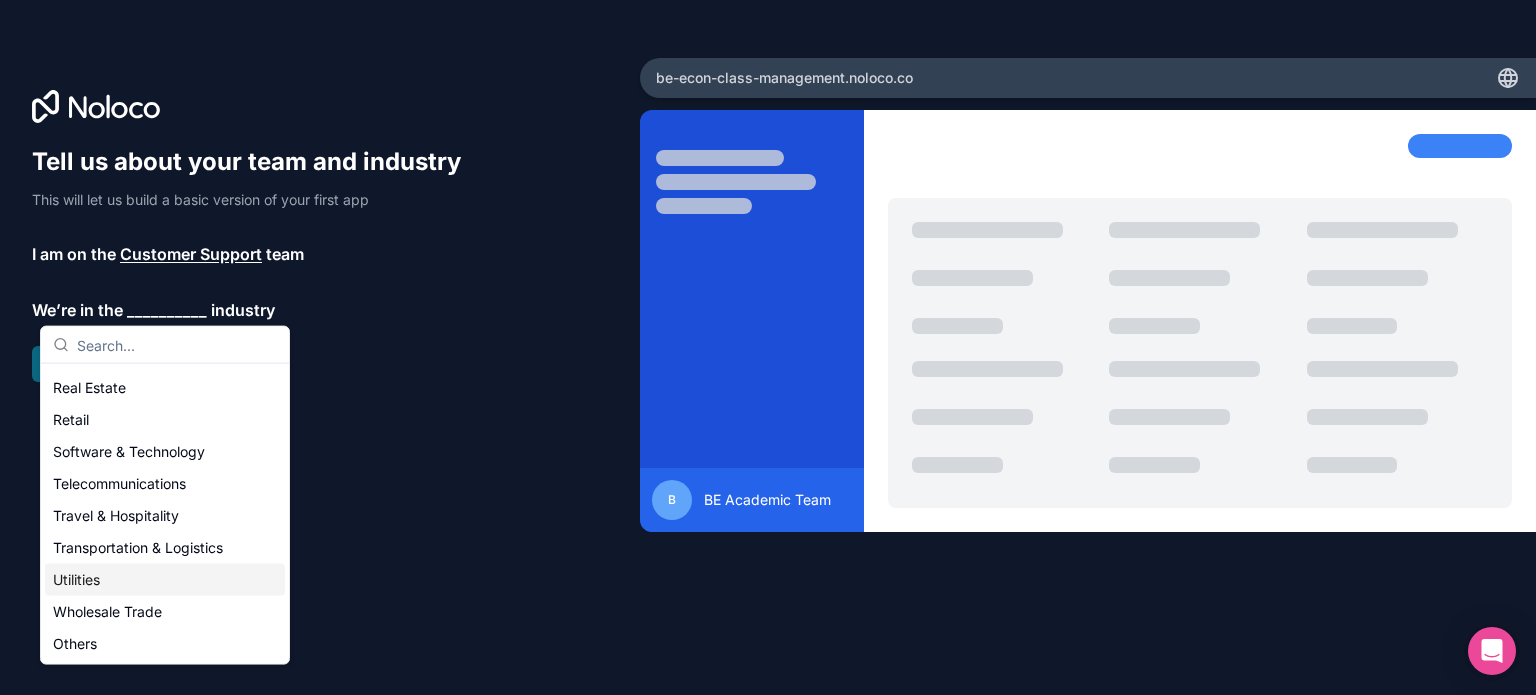 scroll, scrollTop: 0, scrollLeft: 0, axis: both 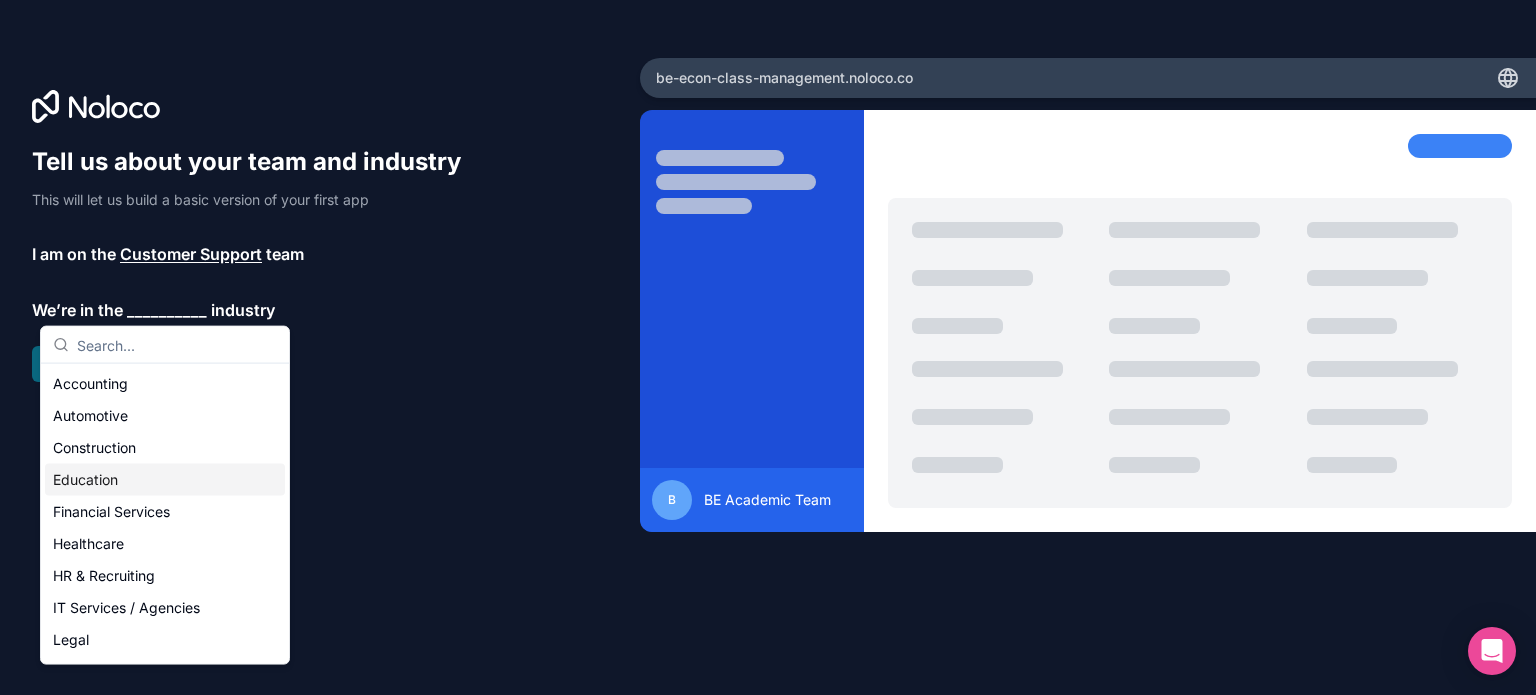 click on "Education" at bounding box center [165, 480] 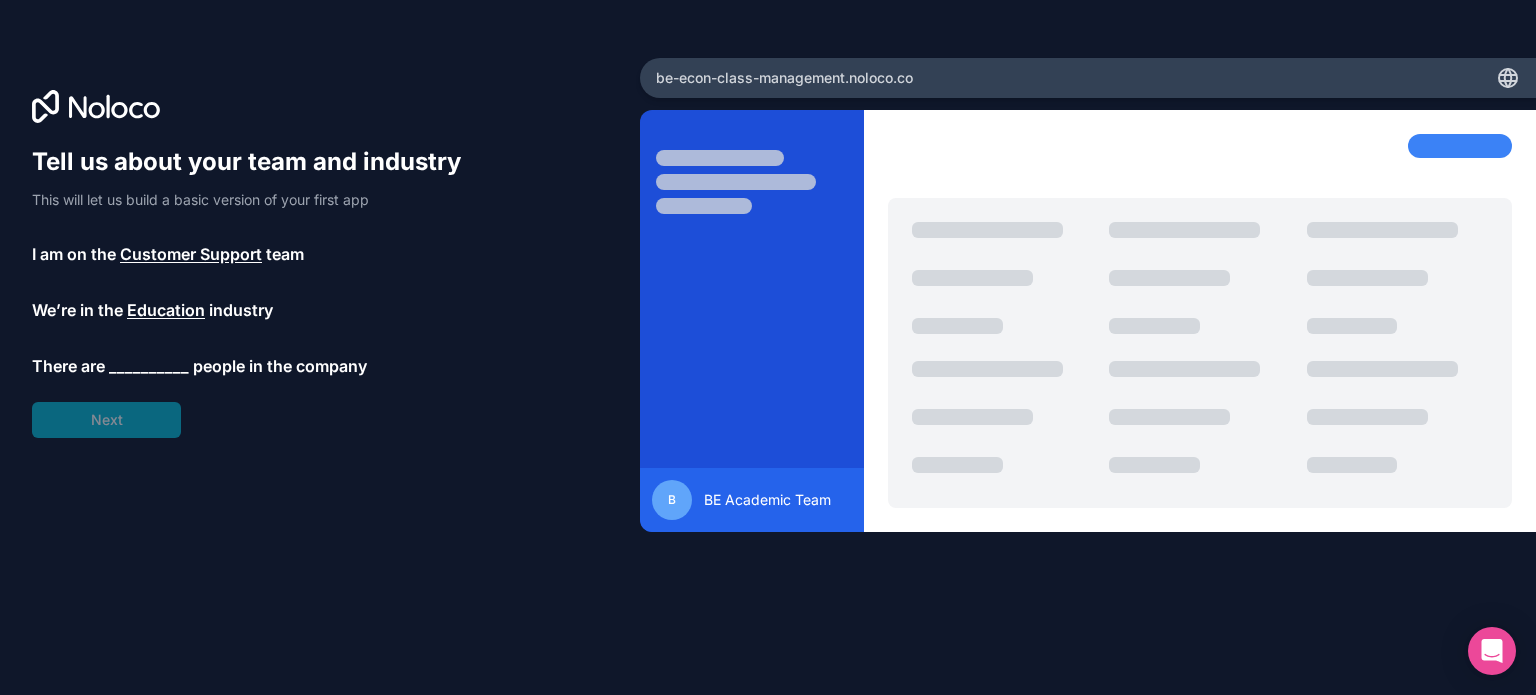 click on "There are [NUMBER] people in the company" at bounding box center [256, 366] 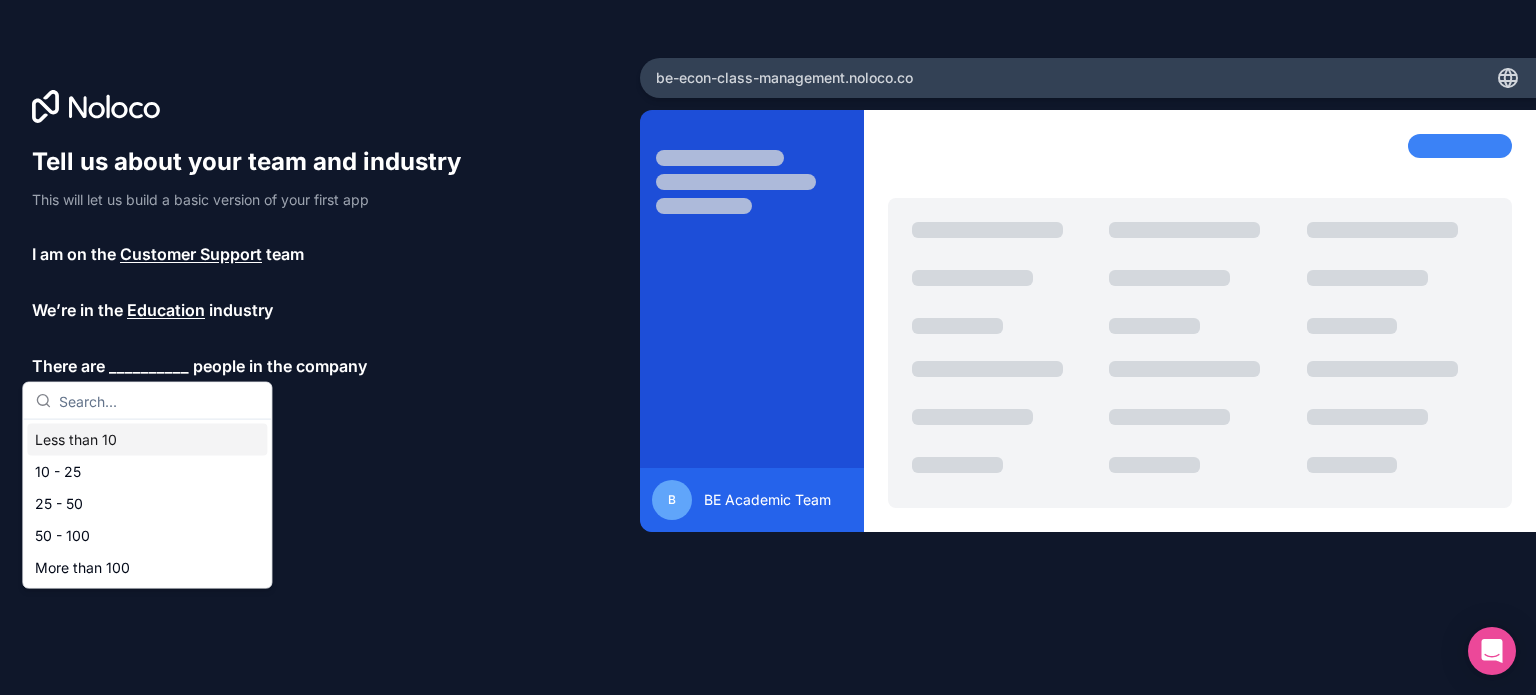 click on "Less than 10" at bounding box center [147, 440] 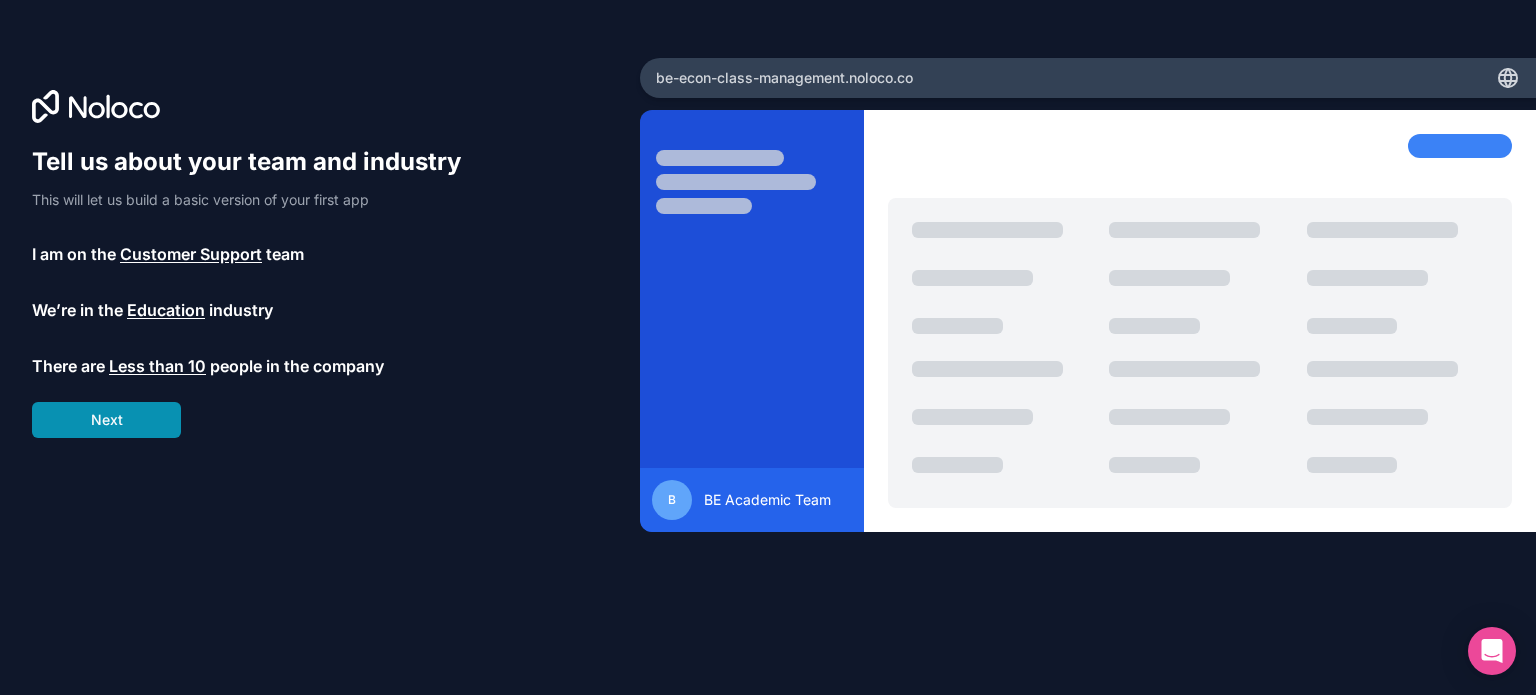 click on "Next" at bounding box center (106, 420) 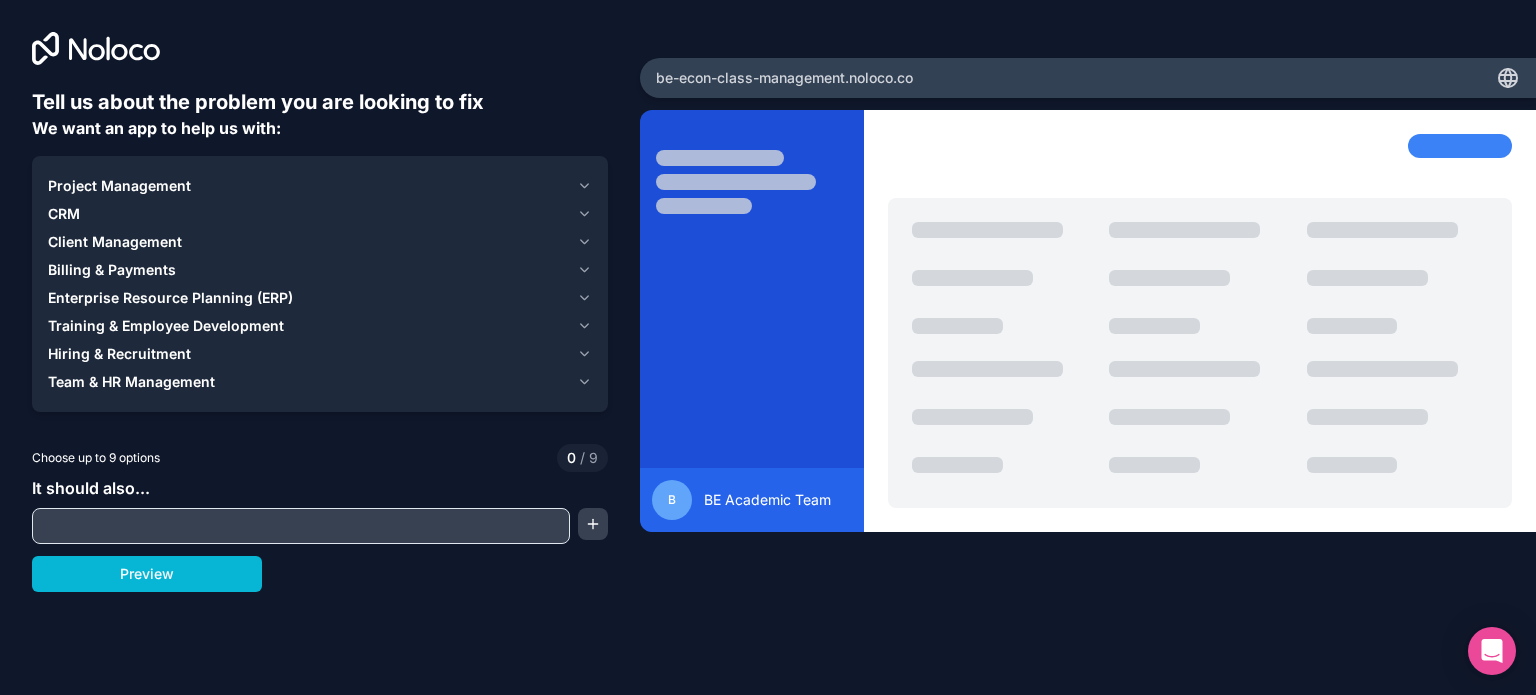click on "Project Management" at bounding box center (119, 186) 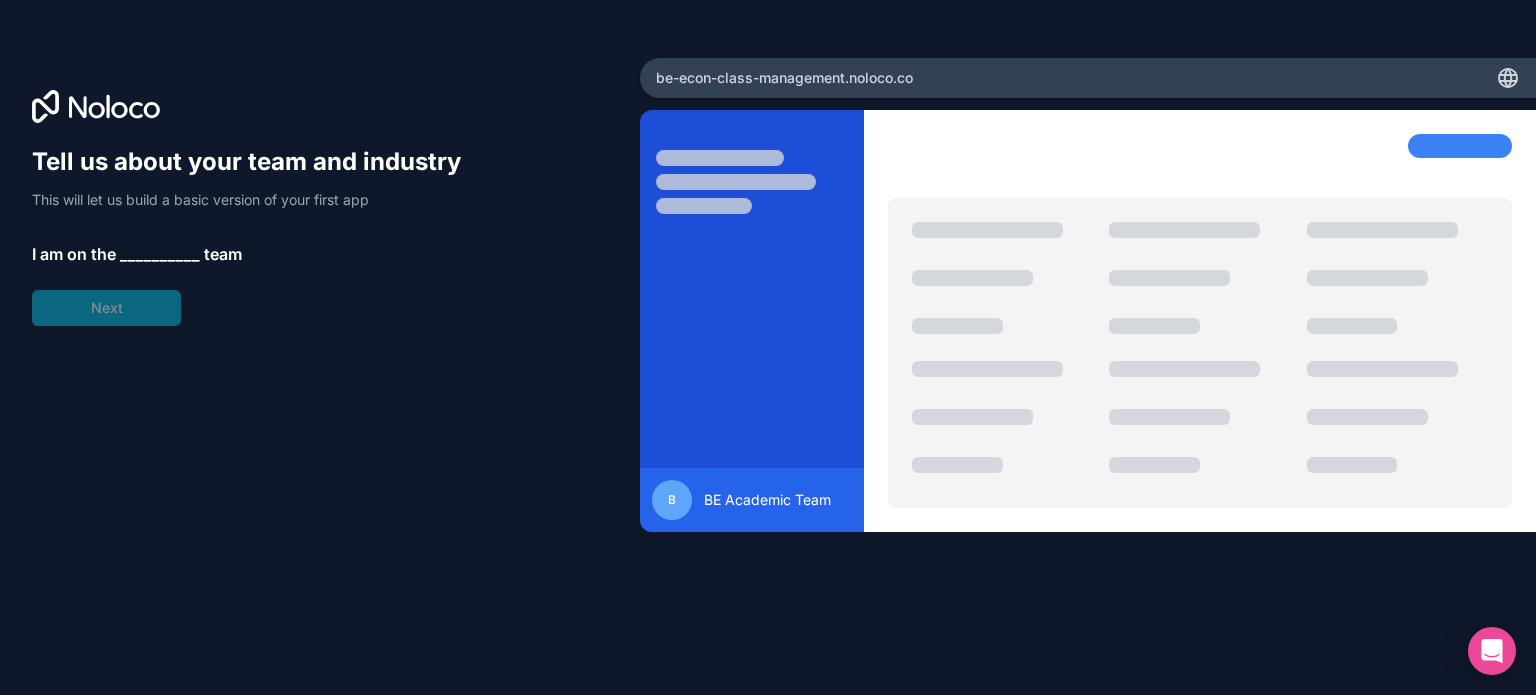 click on "__________" at bounding box center [160, 254] 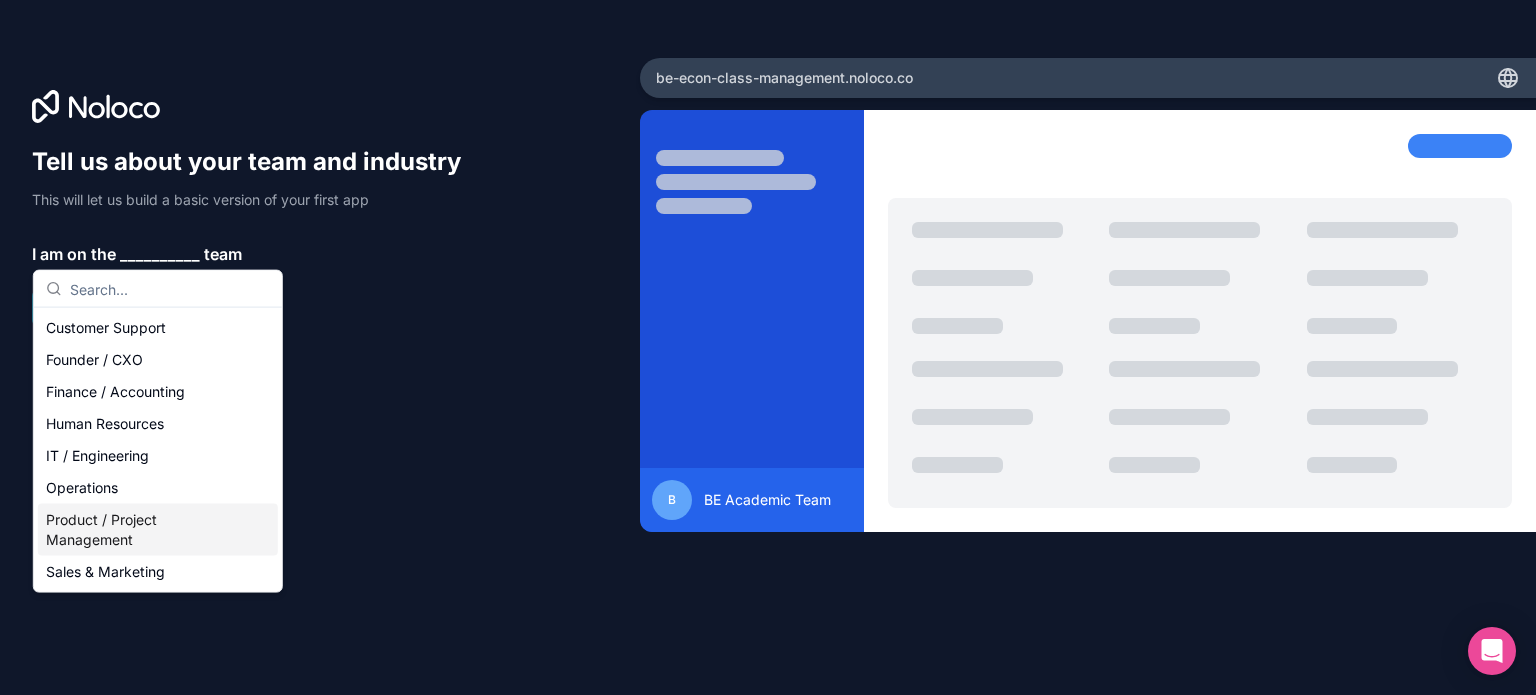 click on "Product / Project Management" at bounding box center [158, 530] 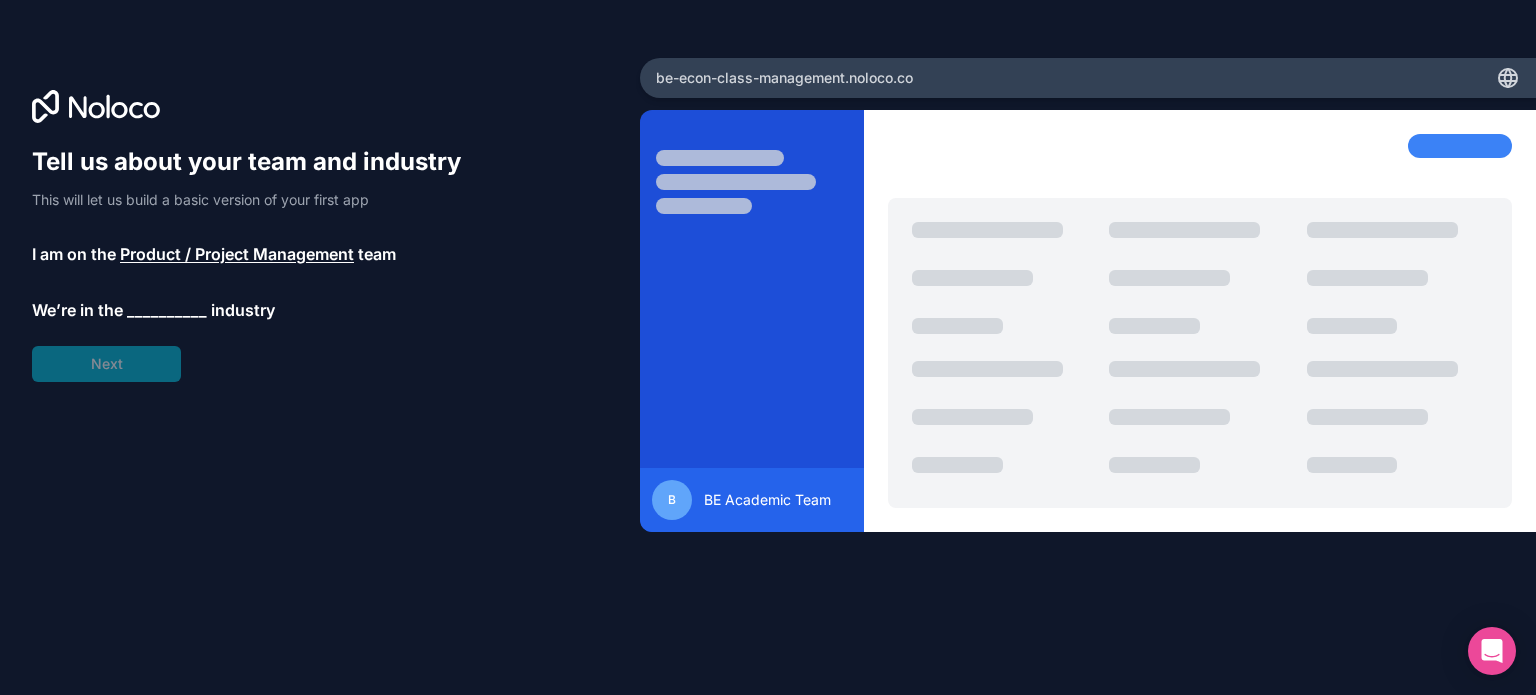 click on "__________" at bounding box center (167, 310) 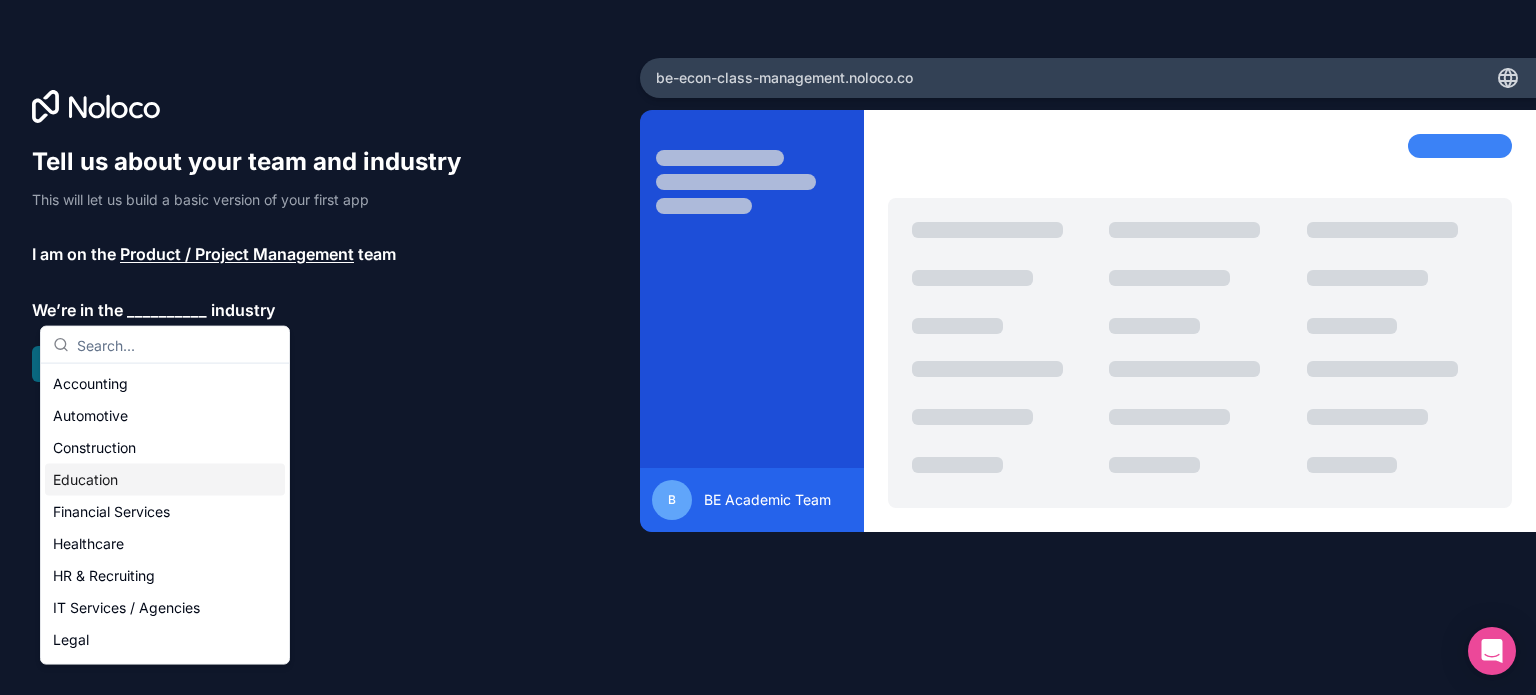 click on "Education" at bounding box center [165, 480] 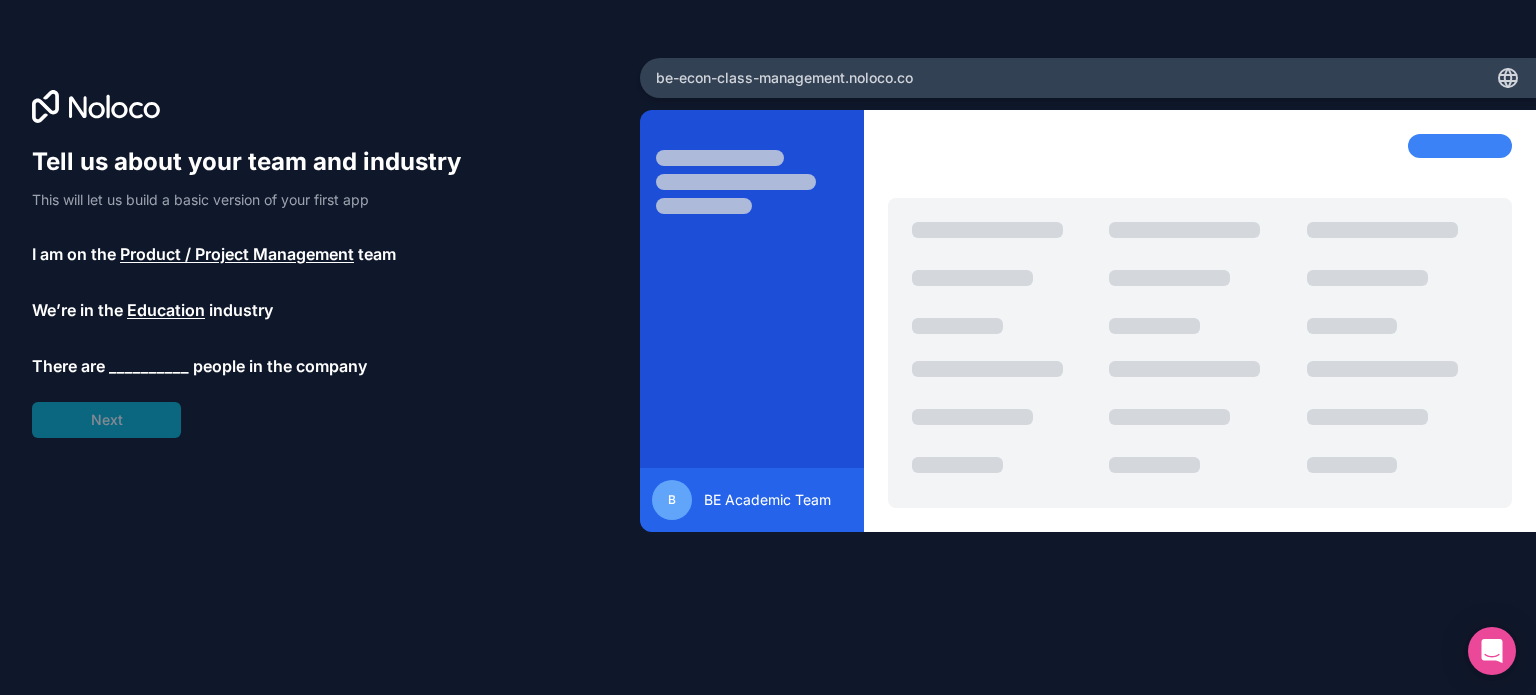 click on "__________" at bounding box center [149, 366] 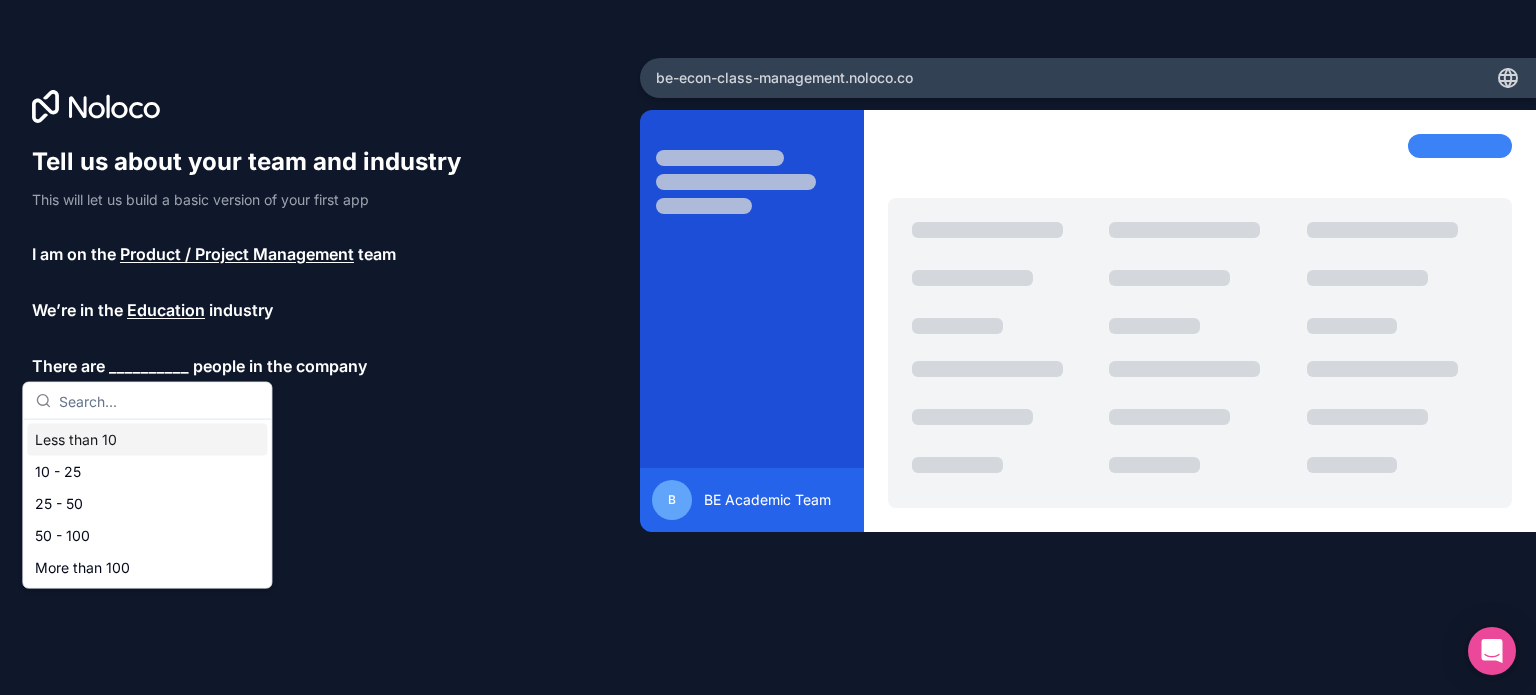 click on "Less than 10" at bounding box center [147, 440] 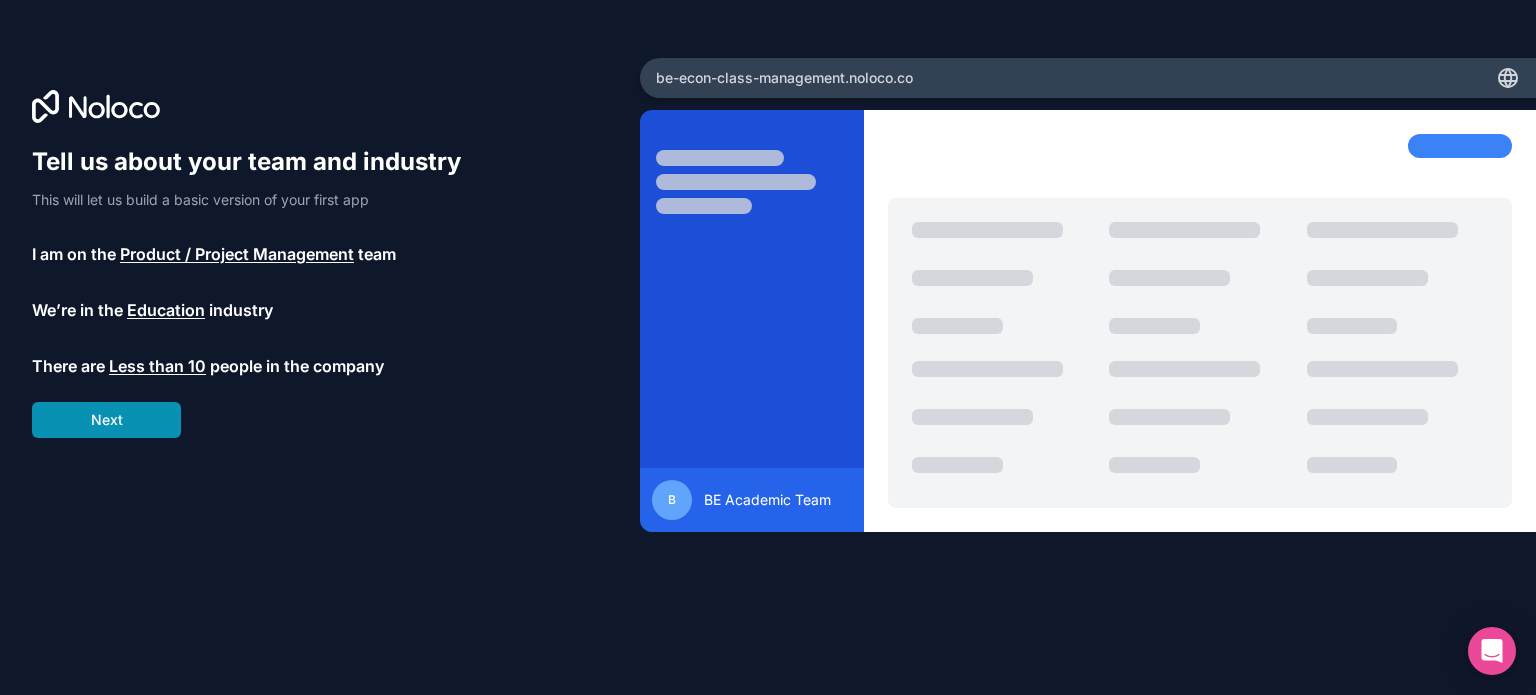 click on "Next" at bounding box center (106, 420) 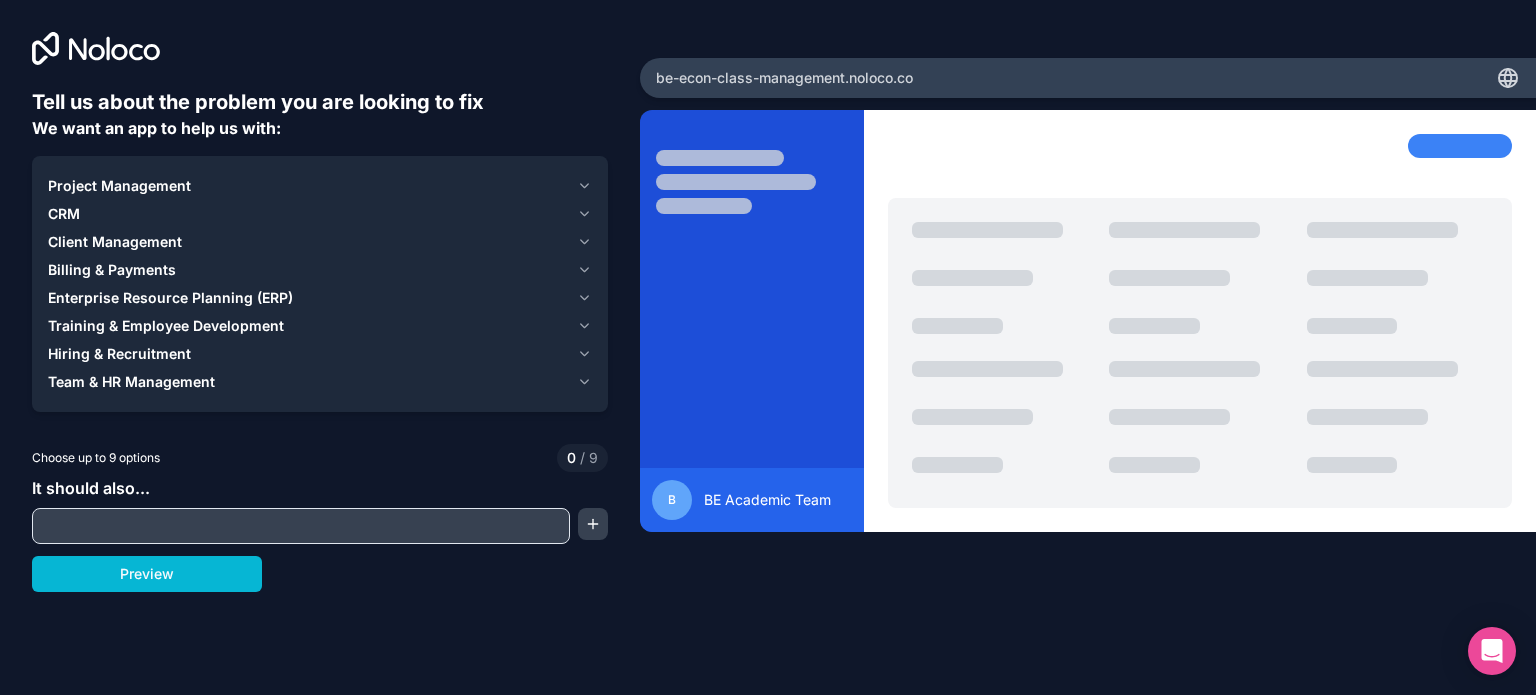 click on "Project Management" at bounding box center [119, 186] 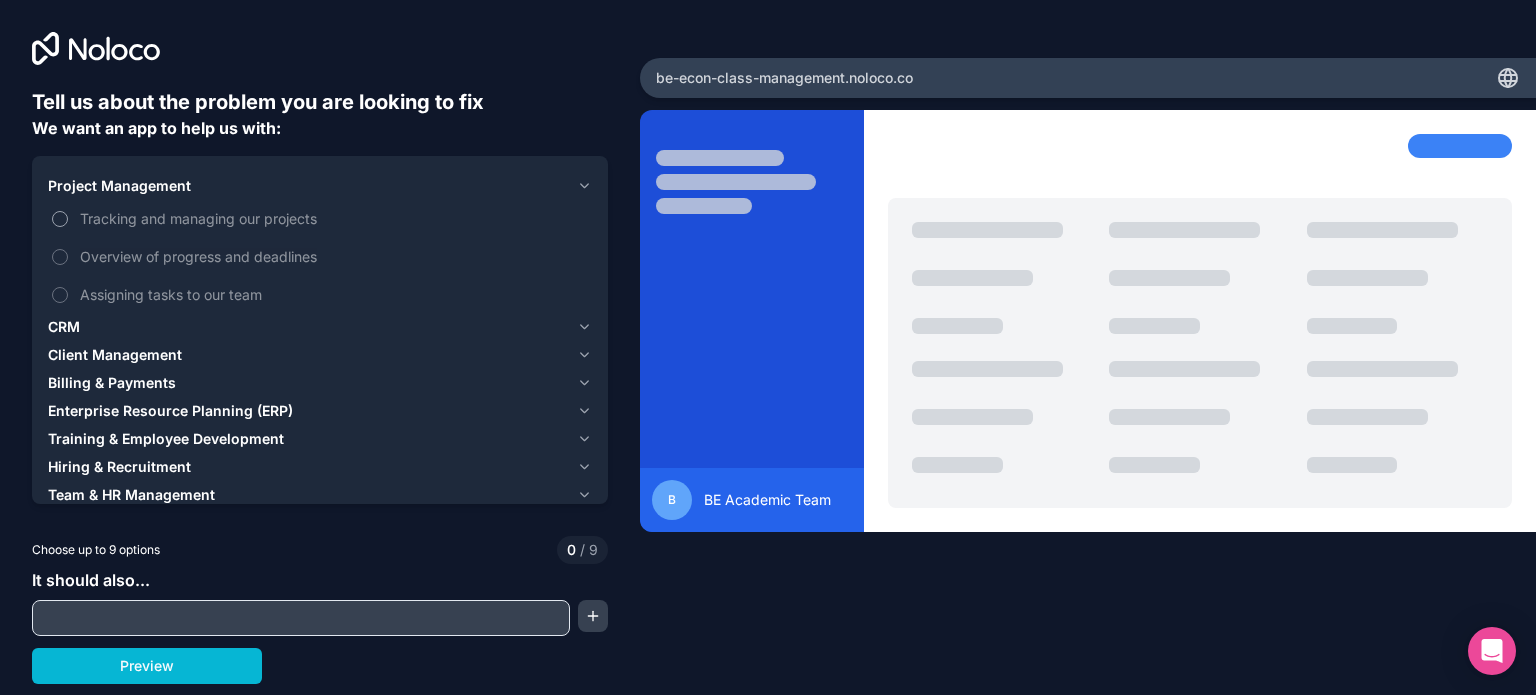 click on "Tracking and managing our projects" at bounding box center [334, 218] 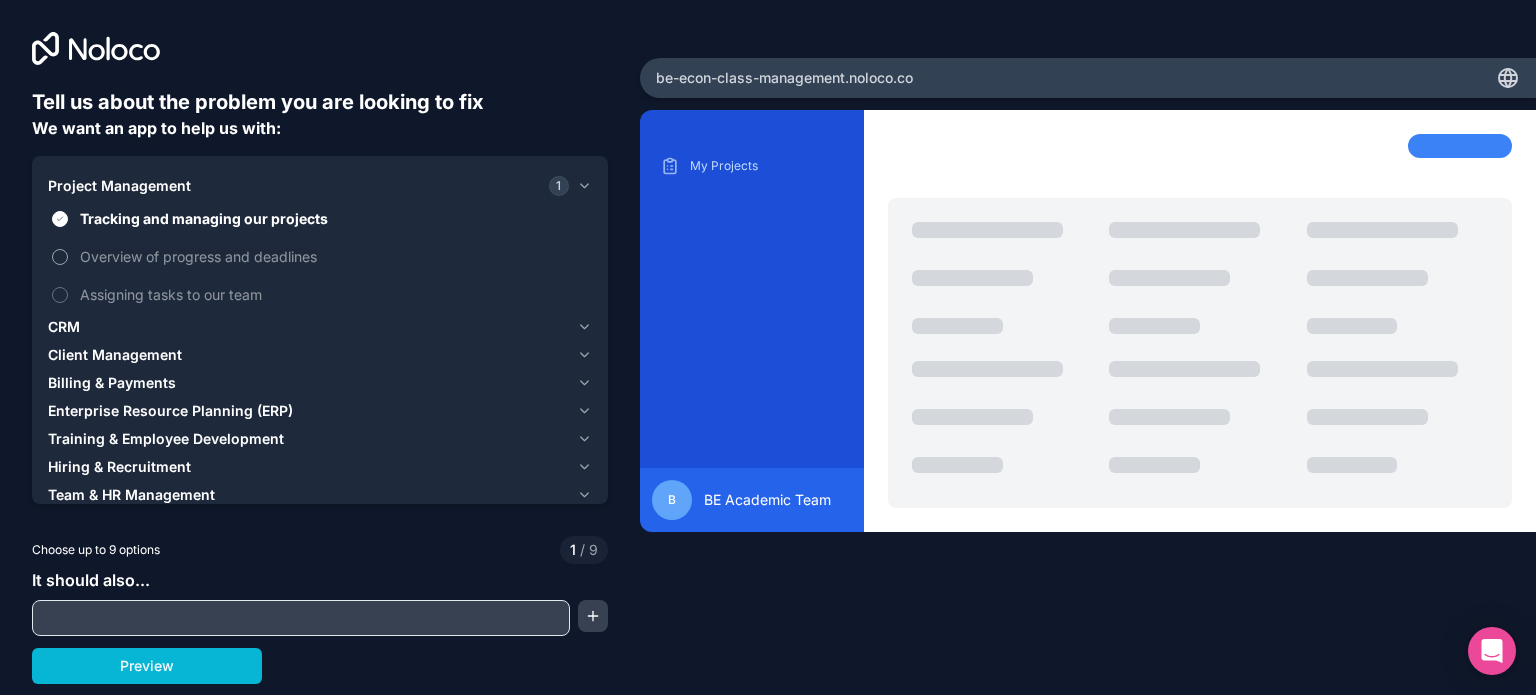 click on "Overview of progress and deadlines" at bounding box center [334, 256] 